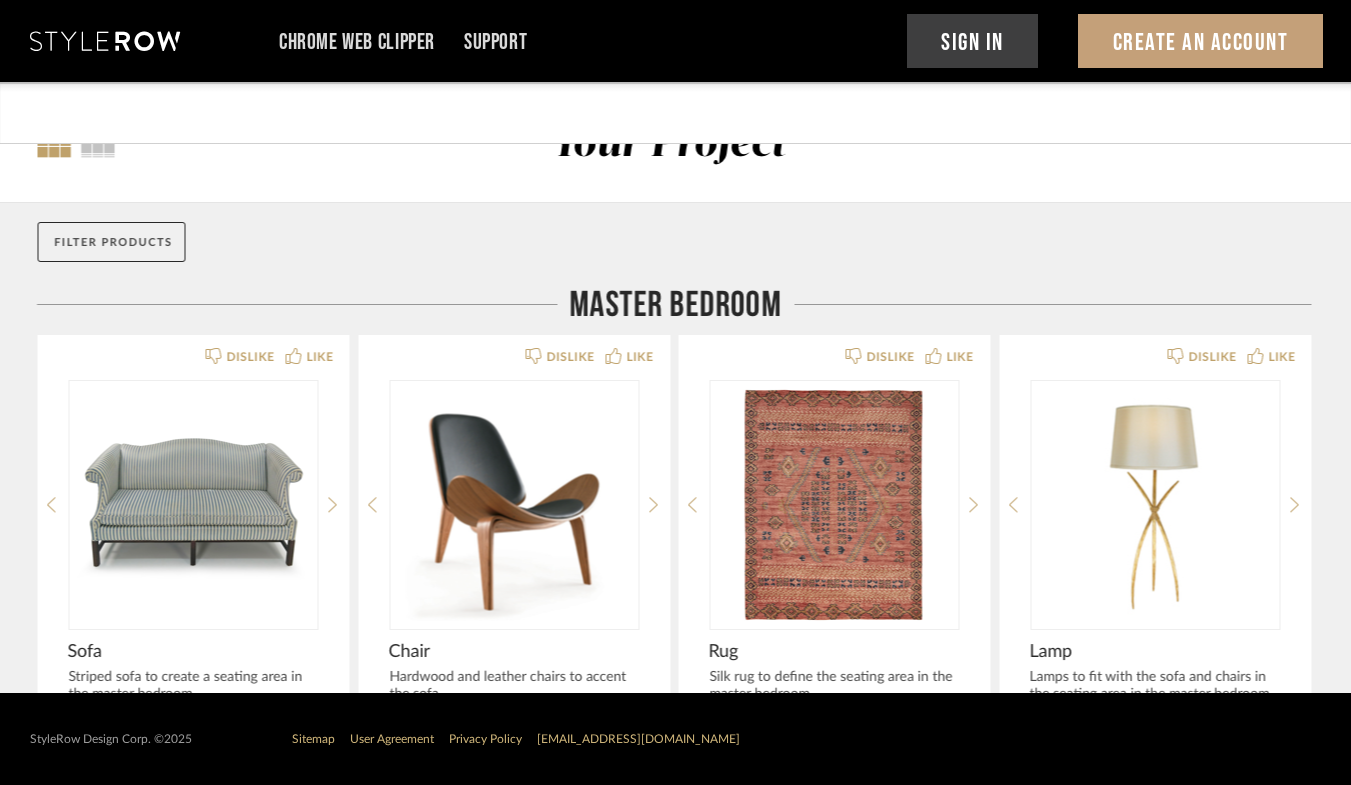 scroll, scrollTop: 0, scrollLeft: 0, axis: both 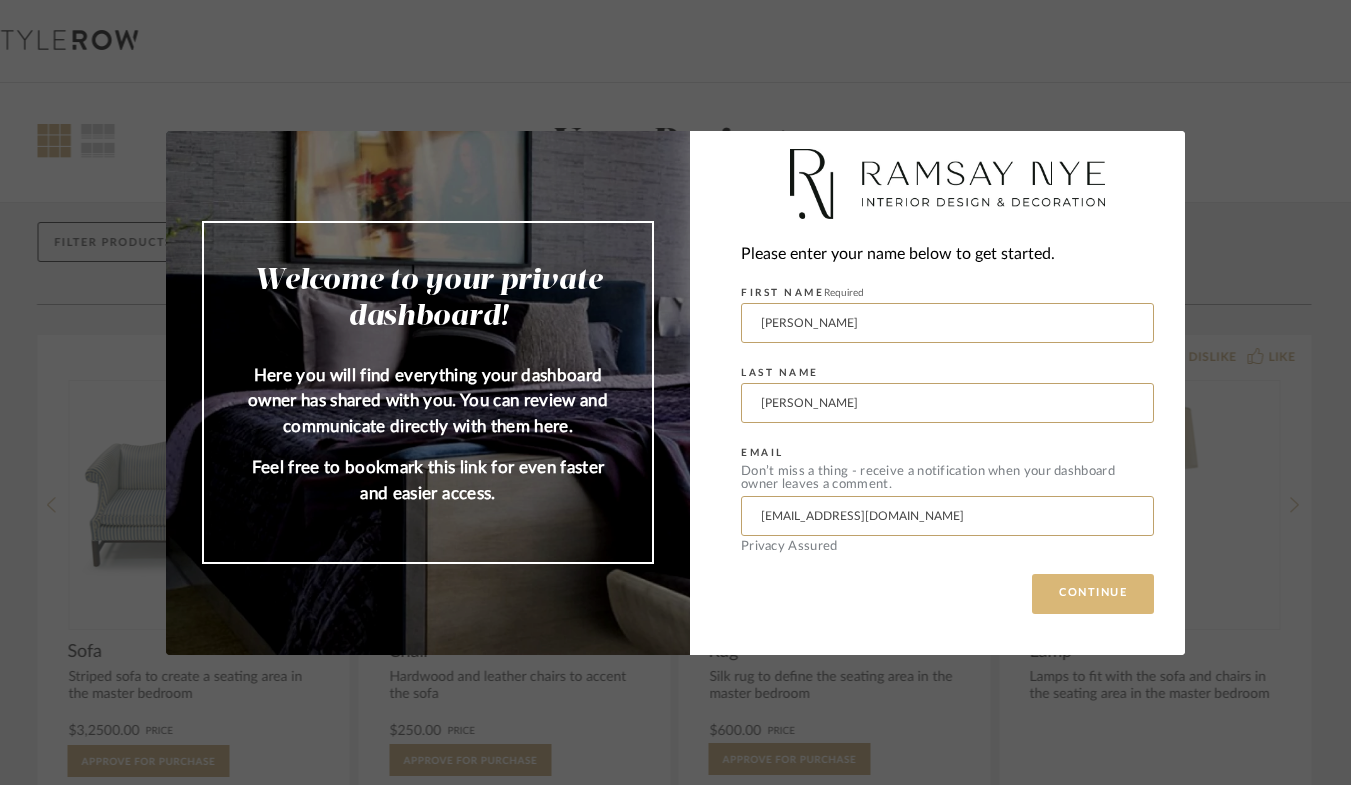 click on "CONTINUE" at bounding box center [1093, 594] 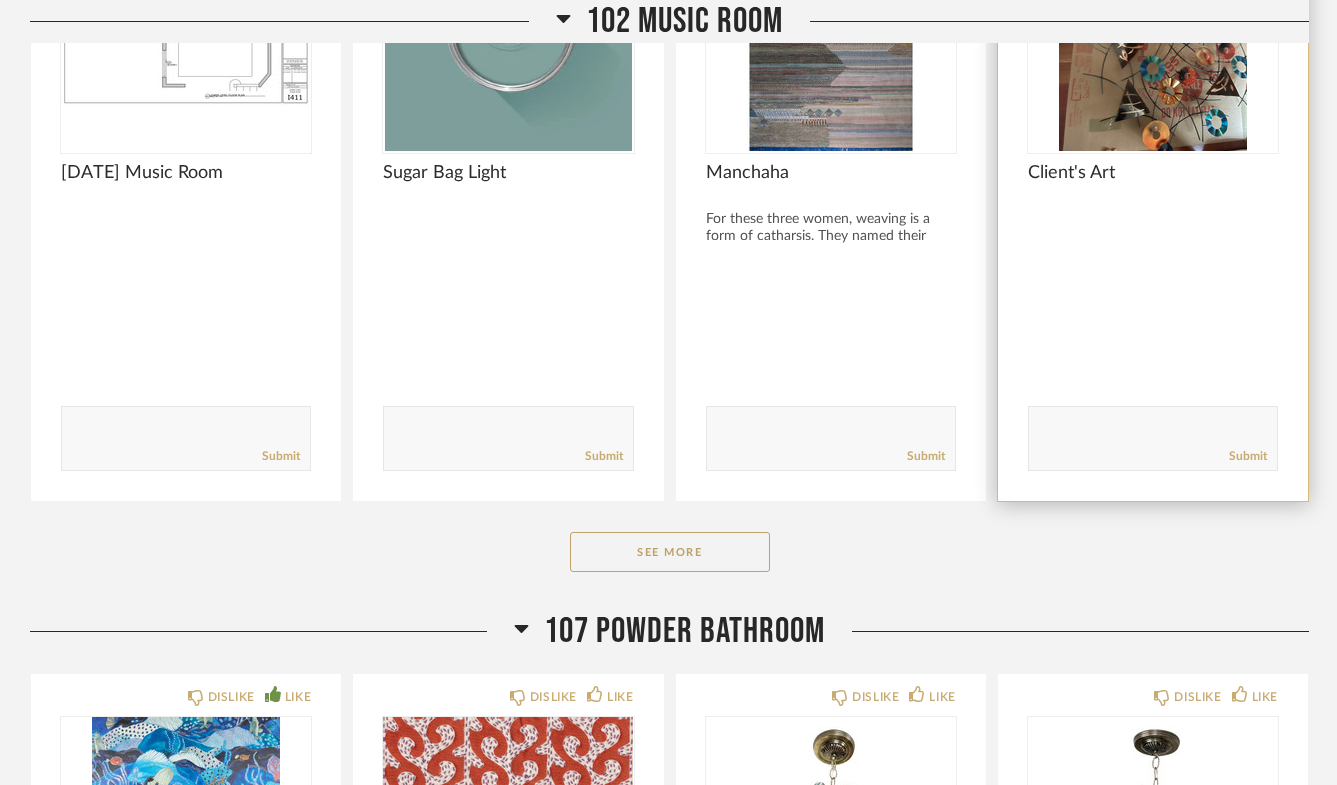 scroll, scrollTop: 755, scrollLeft: 0, axis: vertical 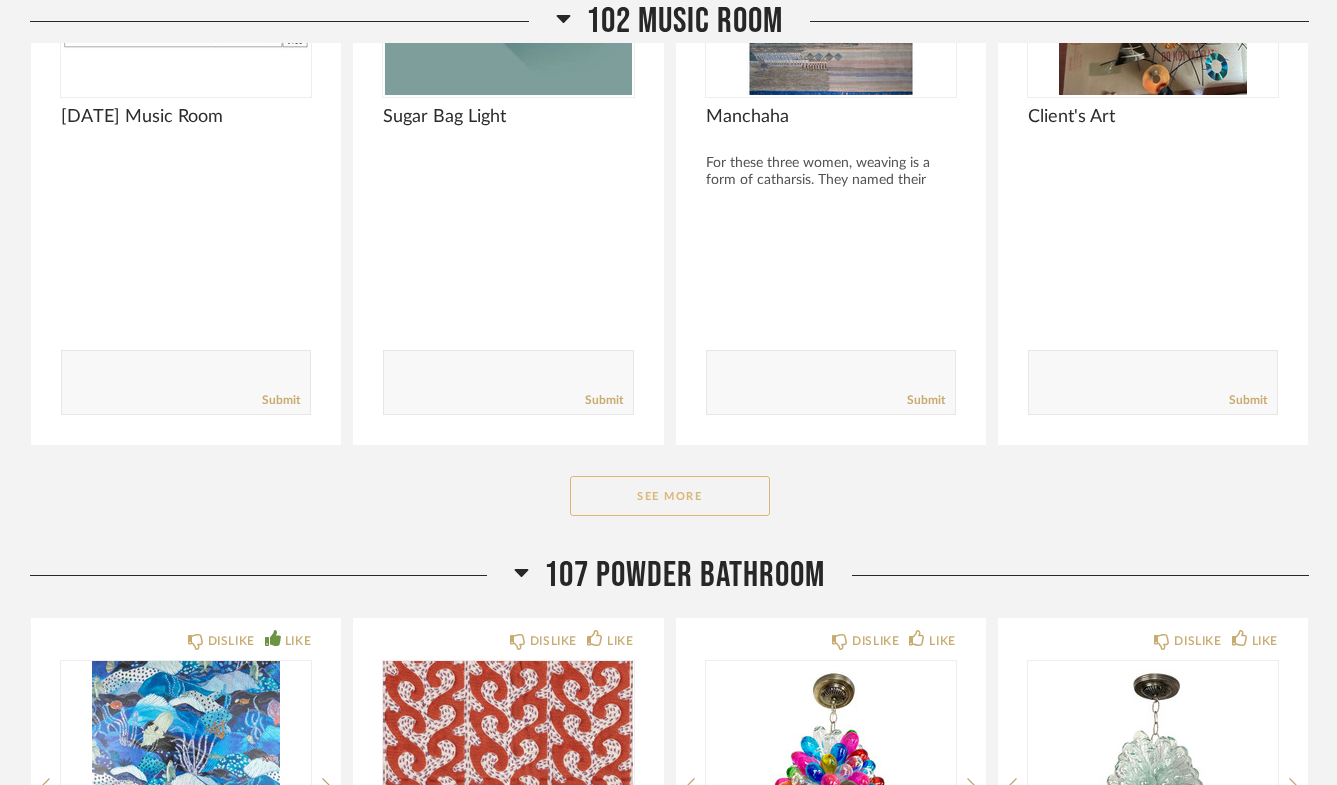 click on "See More" 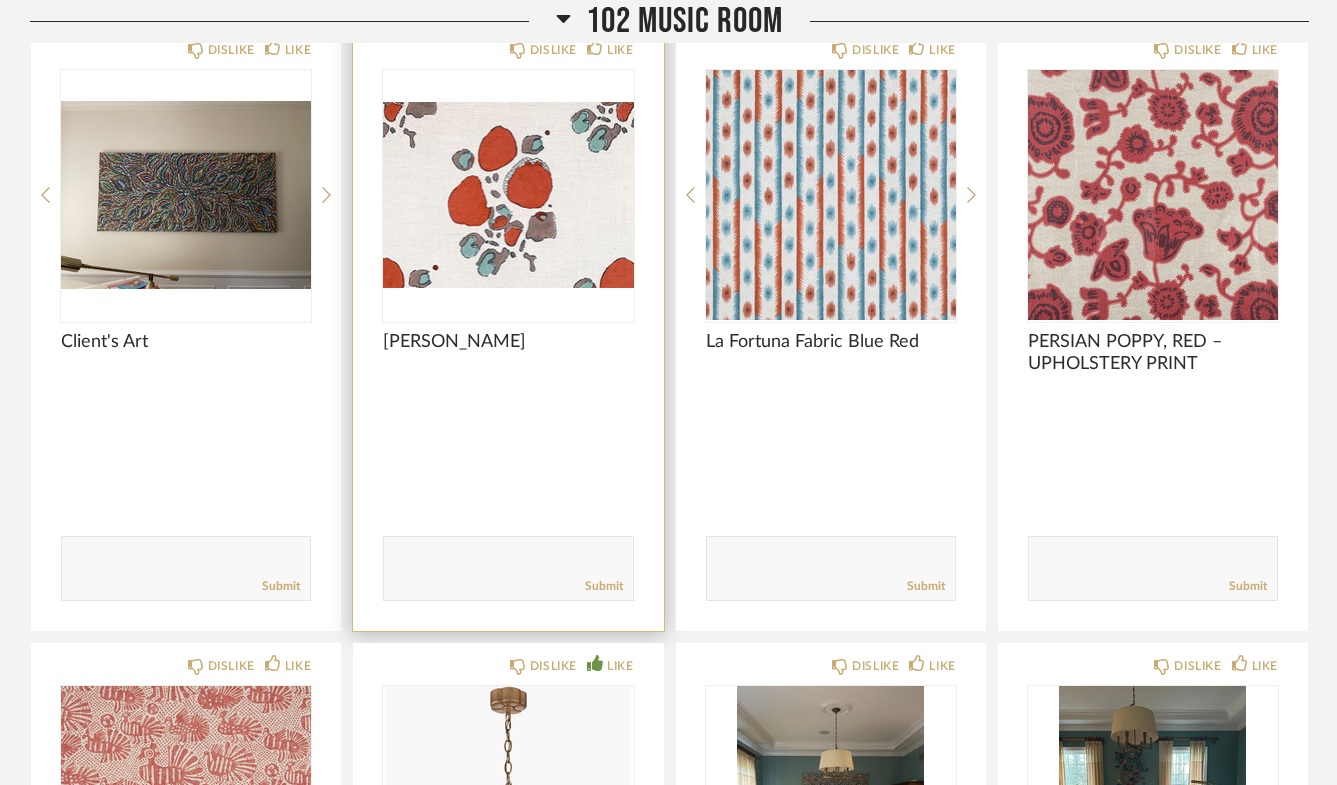 scroll, scrollTop: 1177, scrollLeft: 0, axis: vertical 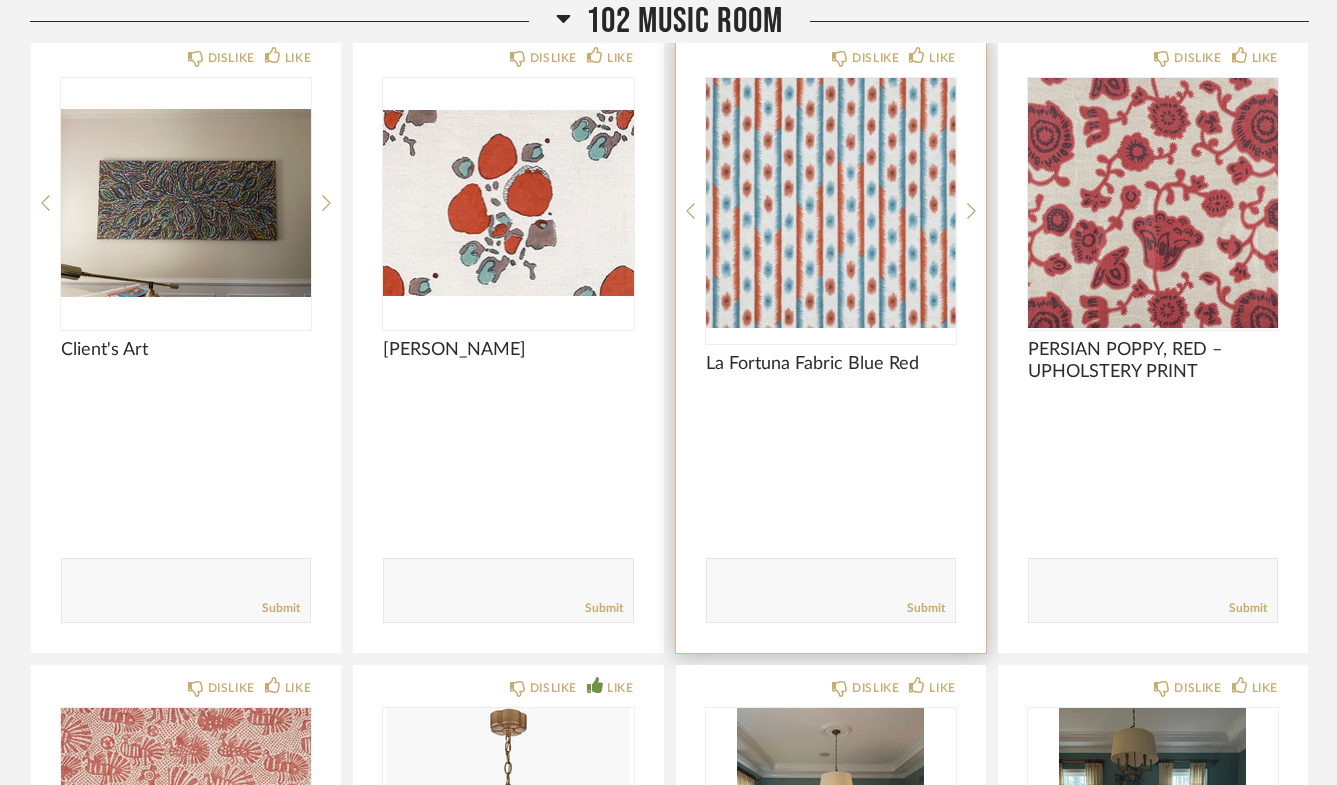 click at bounding box center (831, 203) 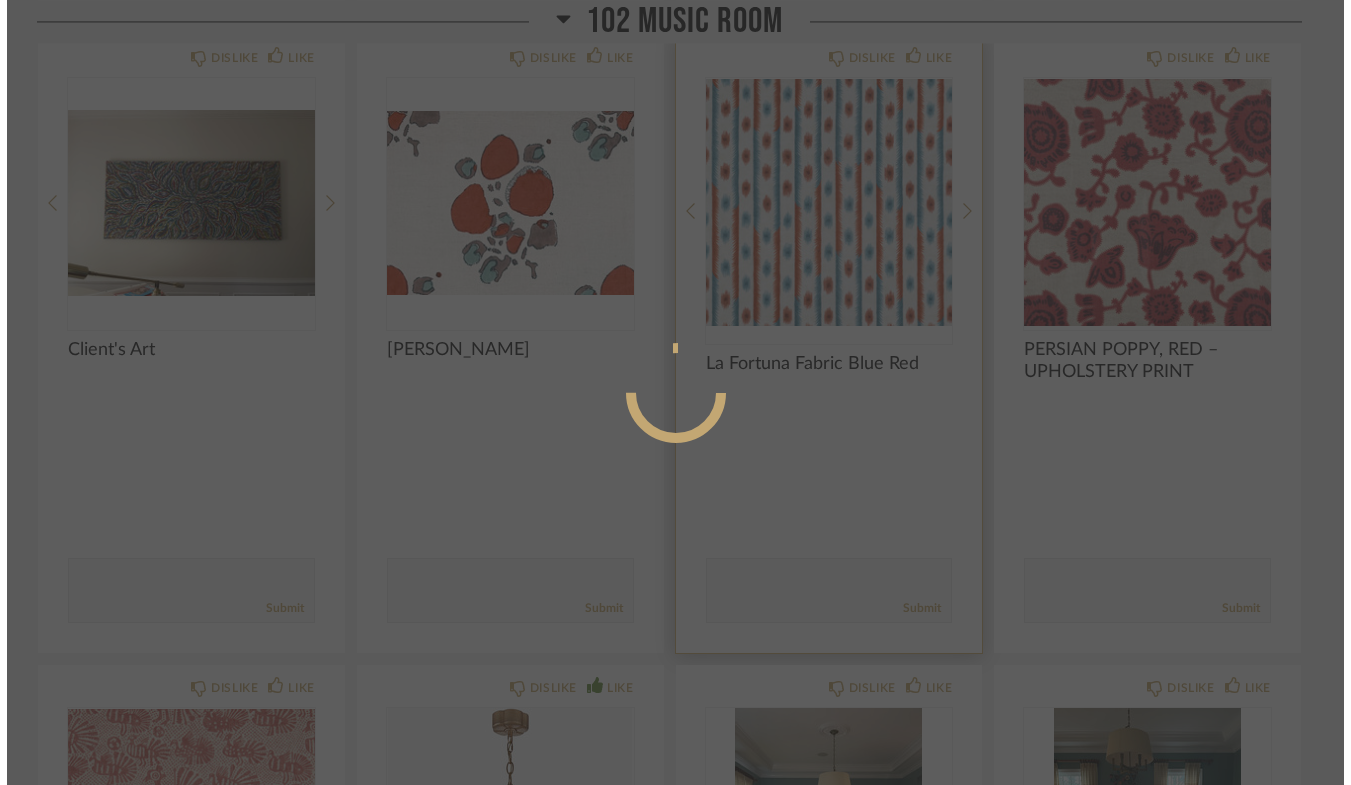 scroll, scrollTop: 0, scrollLeft: 0, axis: both 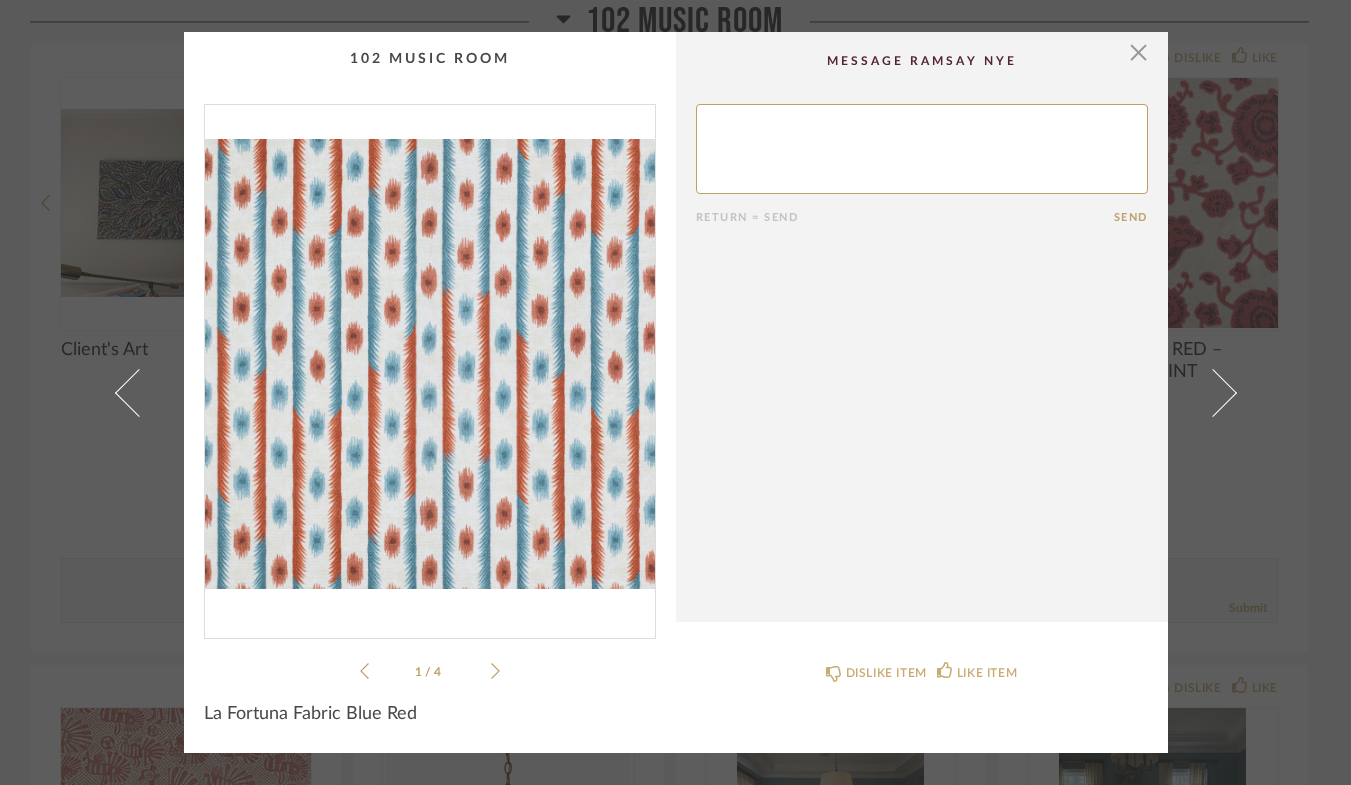 click 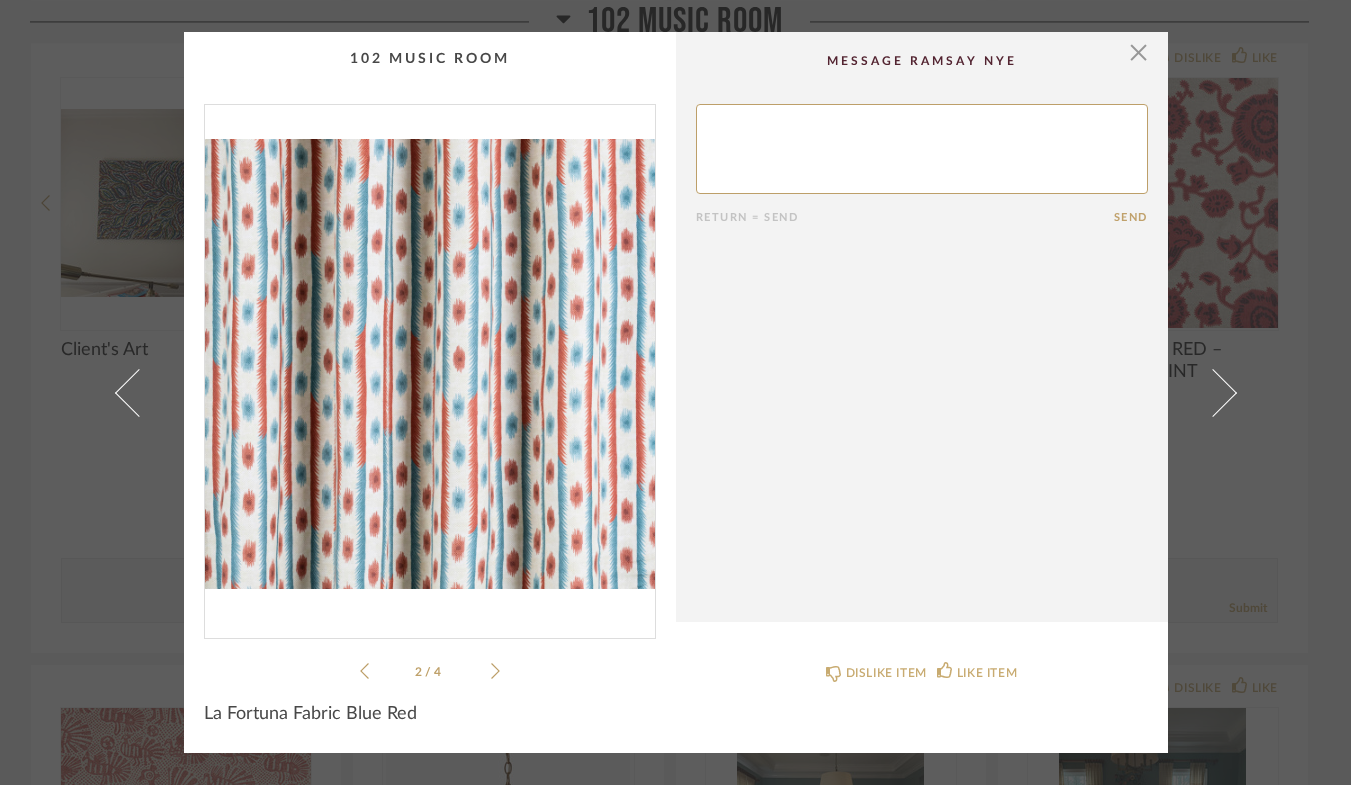 click 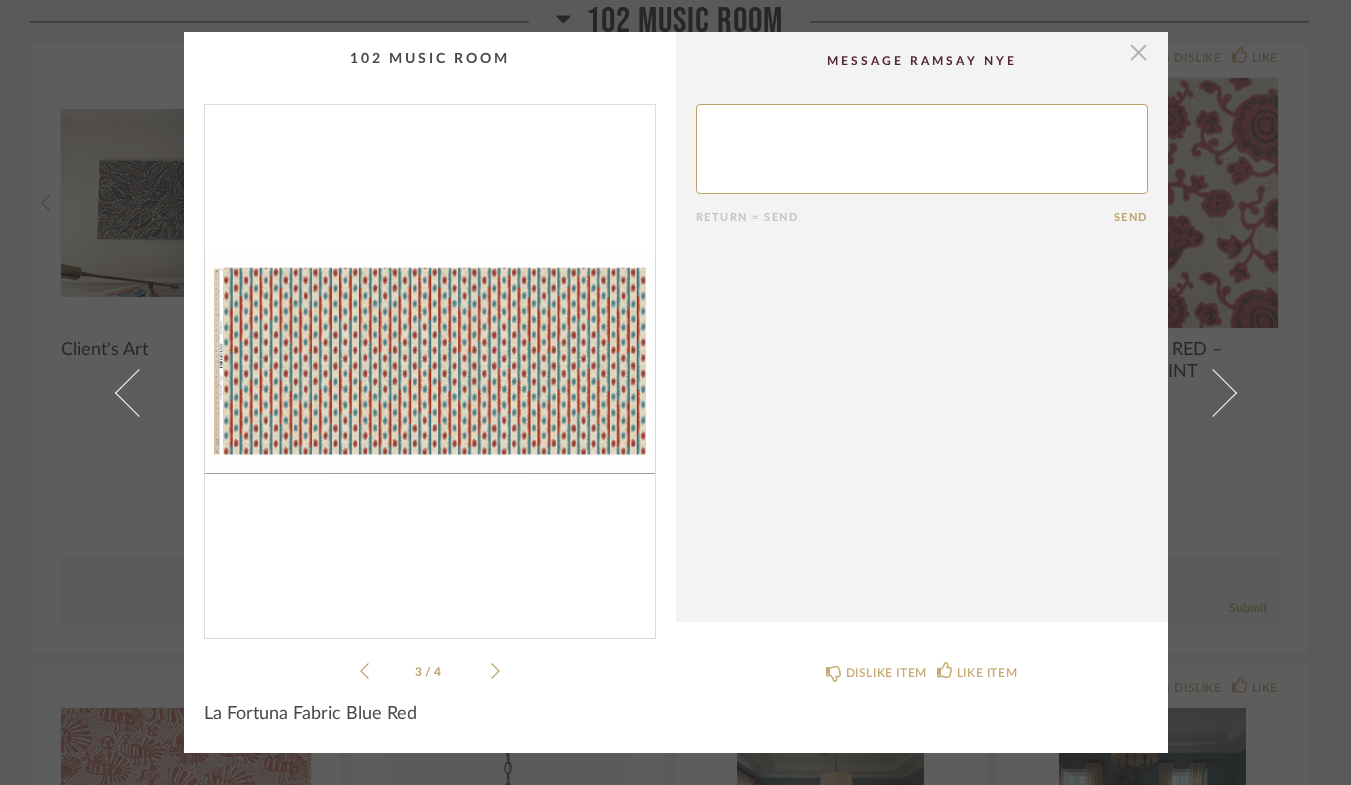 click at bounding box center [1139, 52] 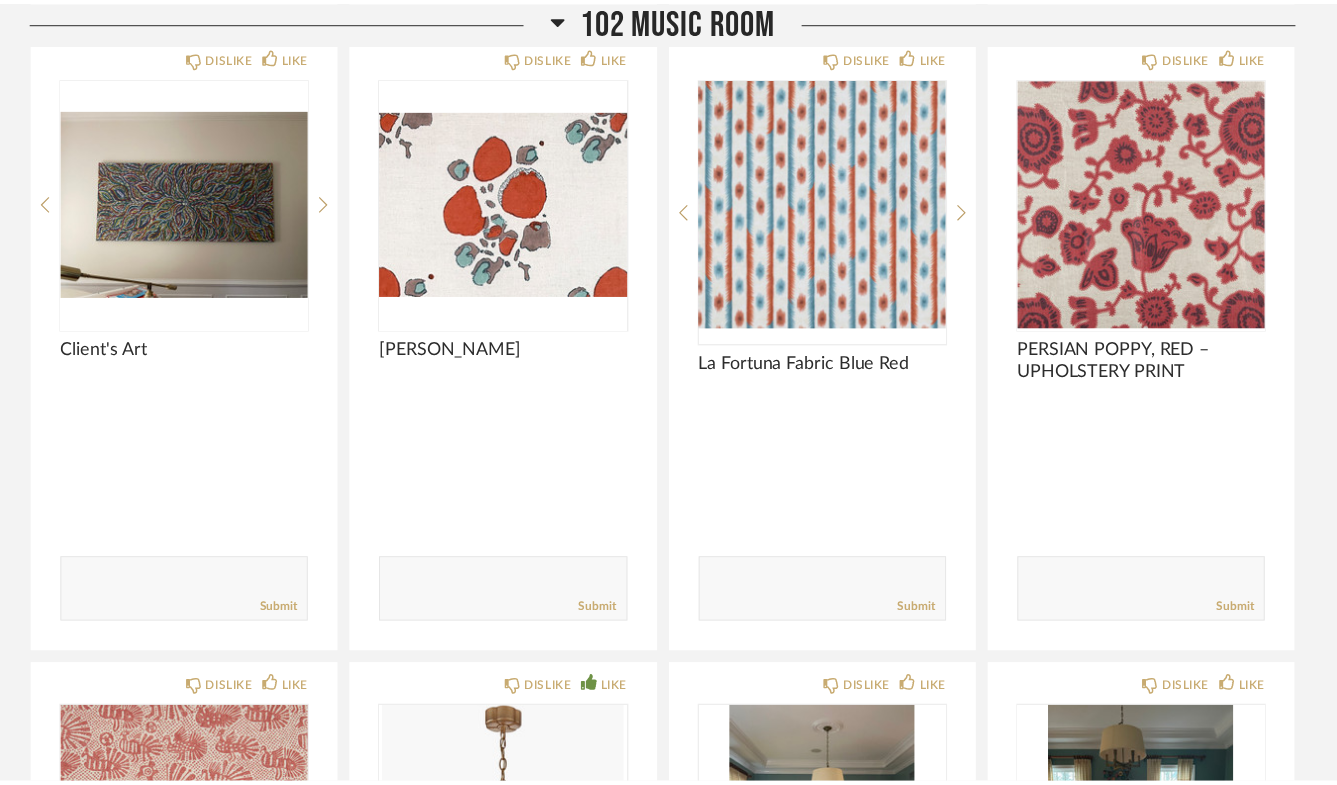 scroll, scrollTop: 1177, scrollLeft: 0, axis: vertical 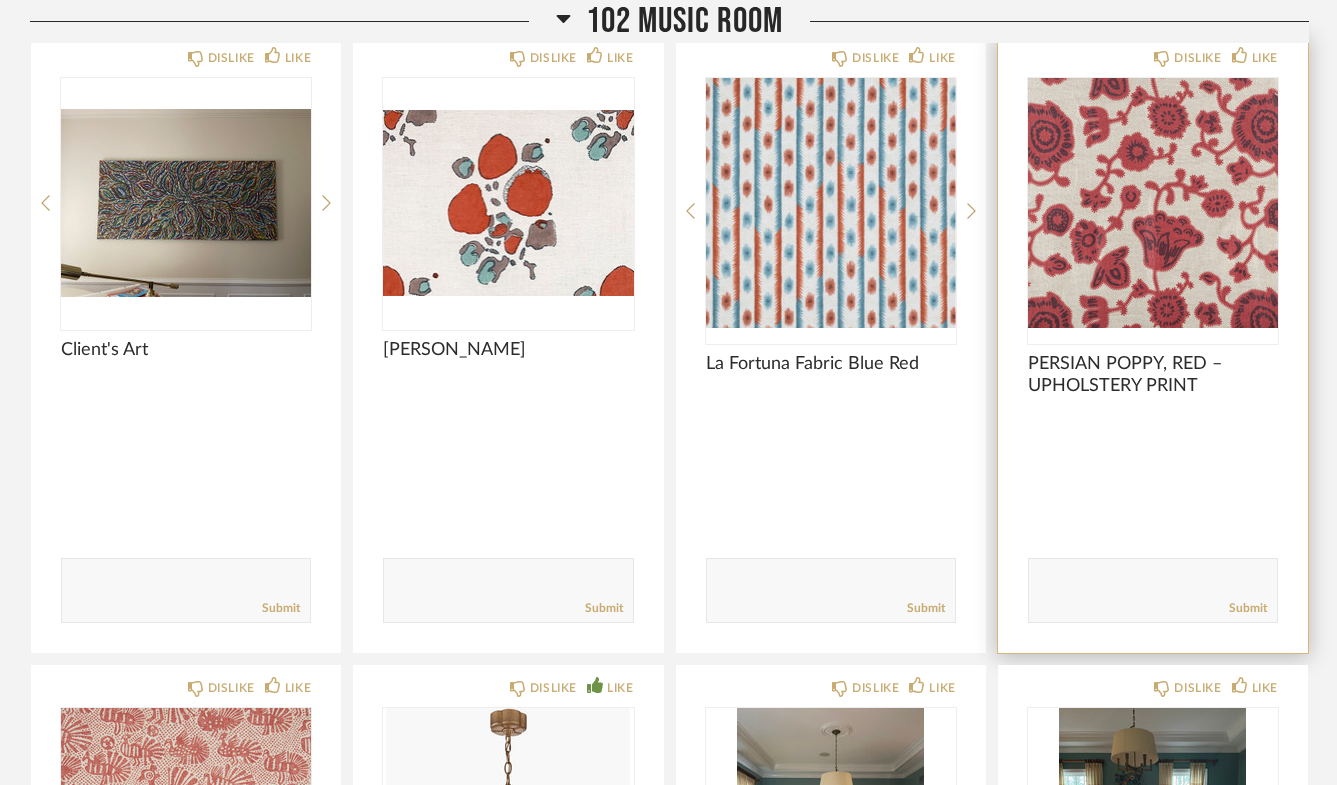 click 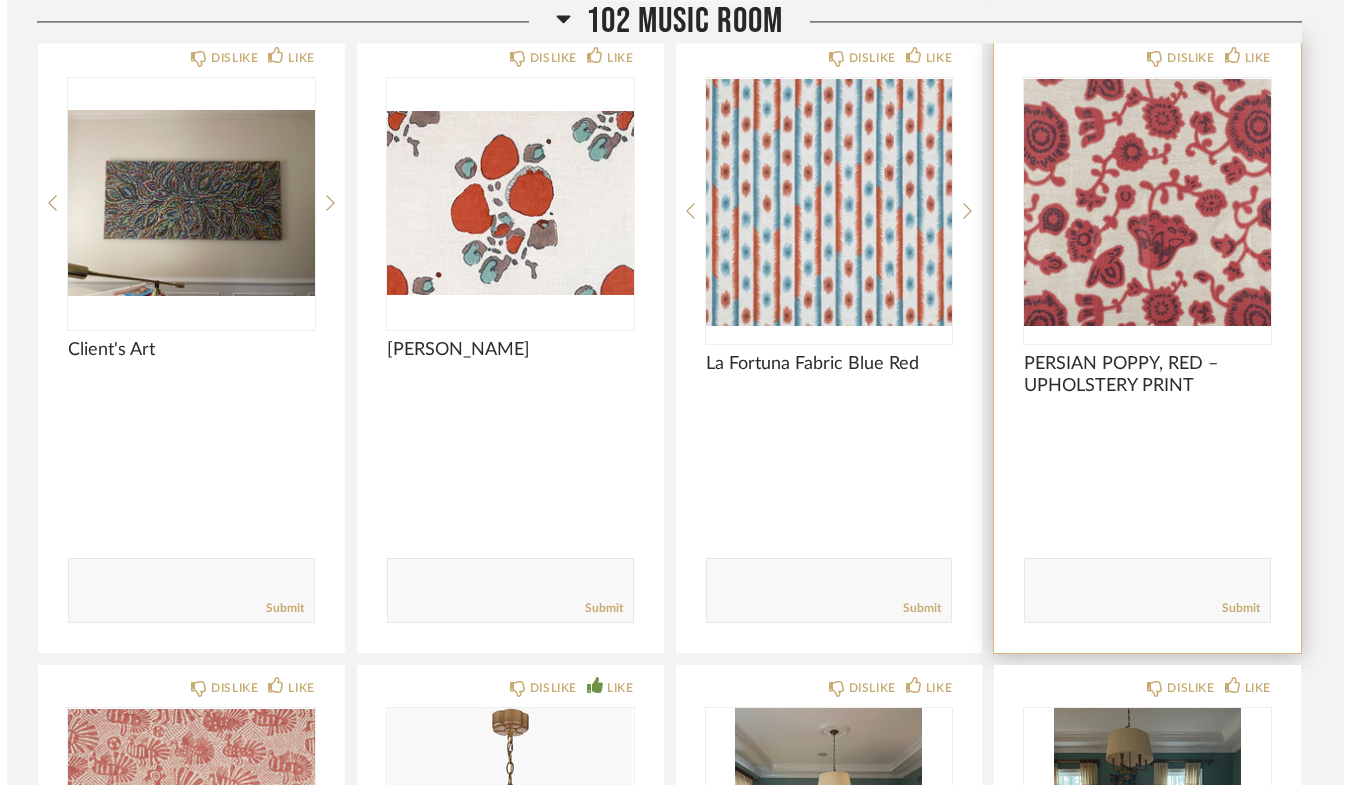 scroll, scrollTop: 0, scrollLeft: 0, axis: both 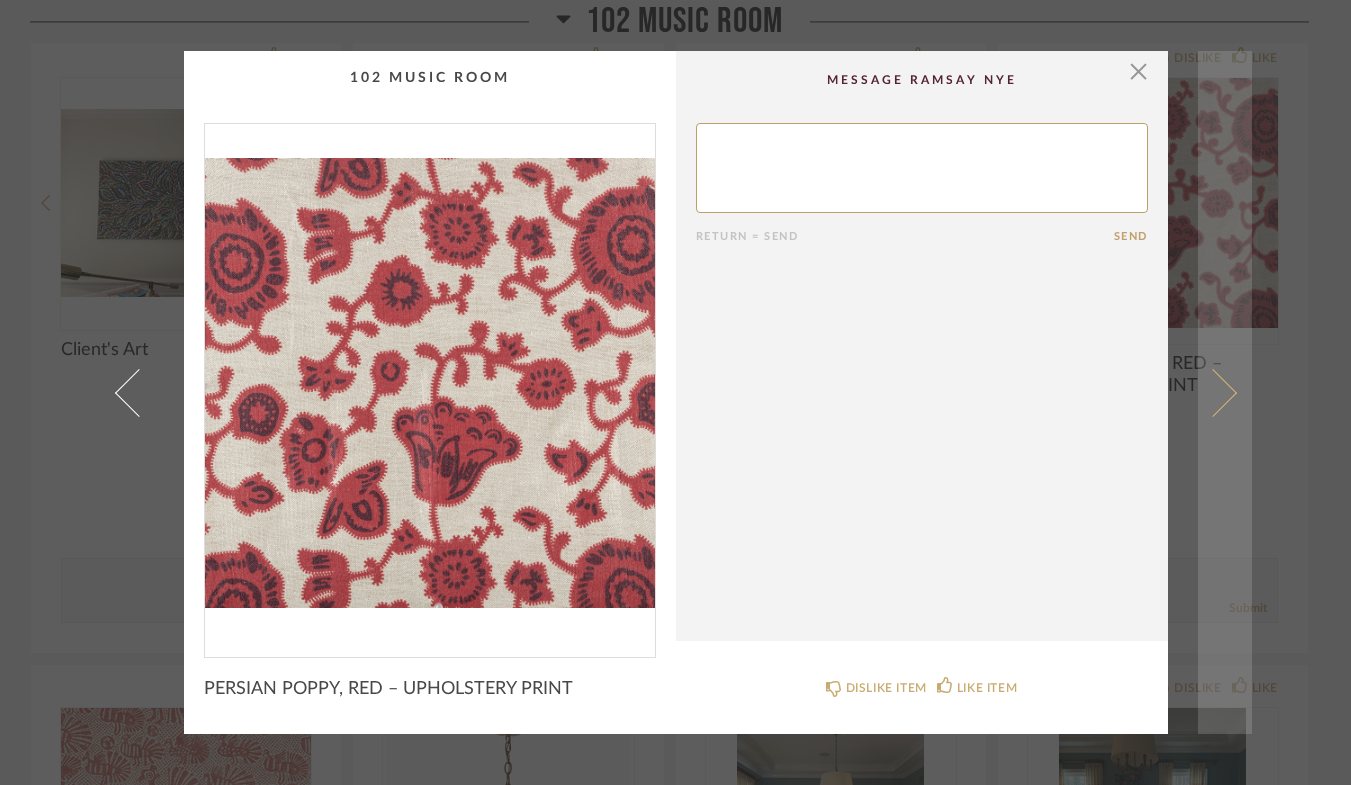 click at bounding box center [1212, 392] 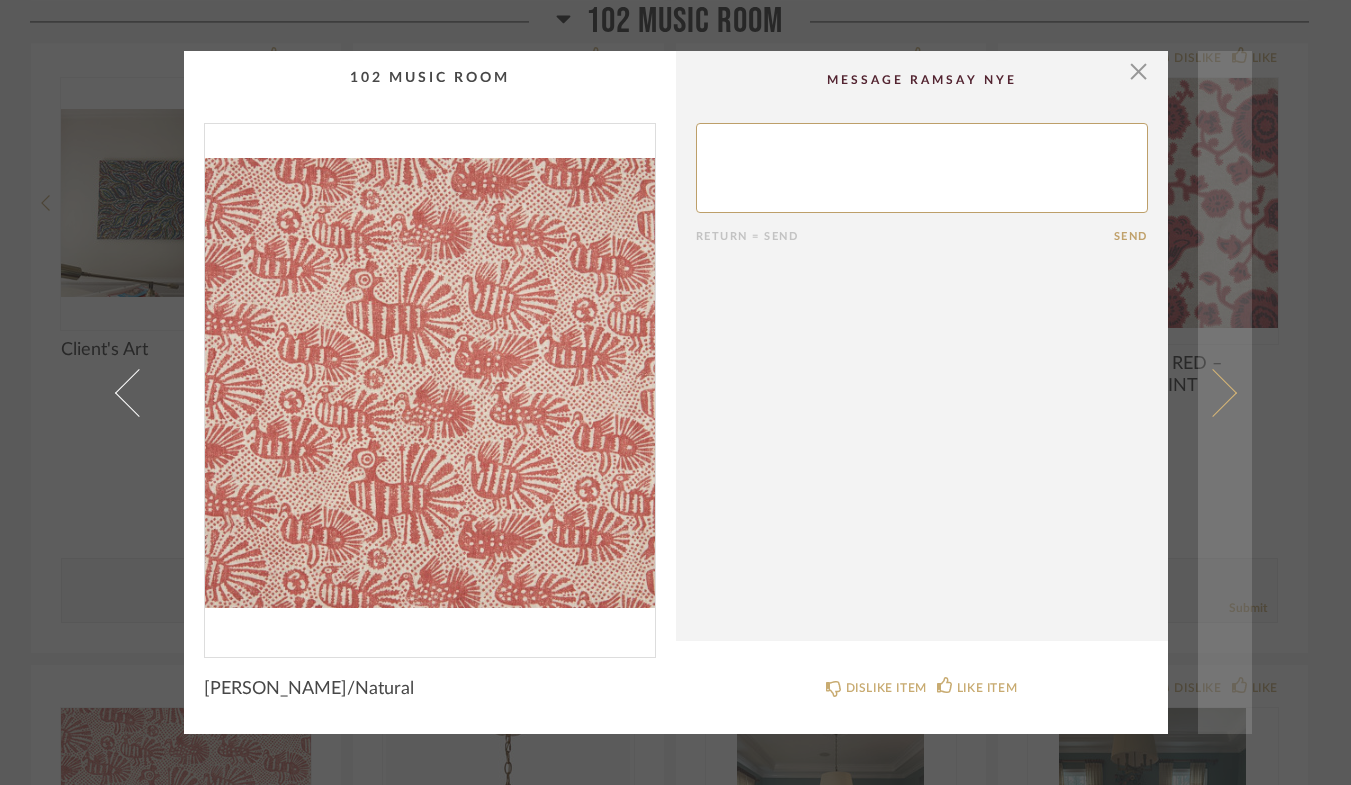click at bounding box center (1212, 392) 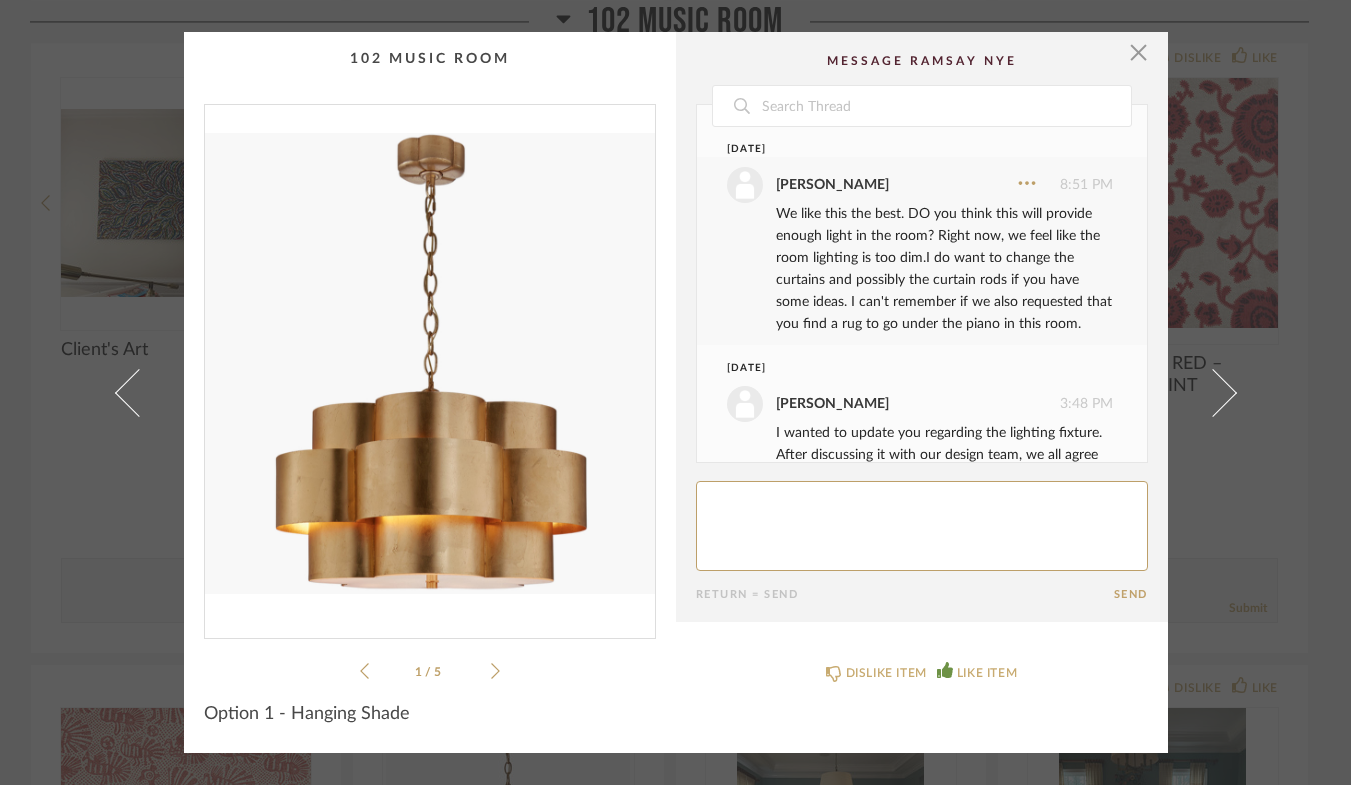 scroll, scrollTop: 359, scrollLeft: 0, axis: vertical 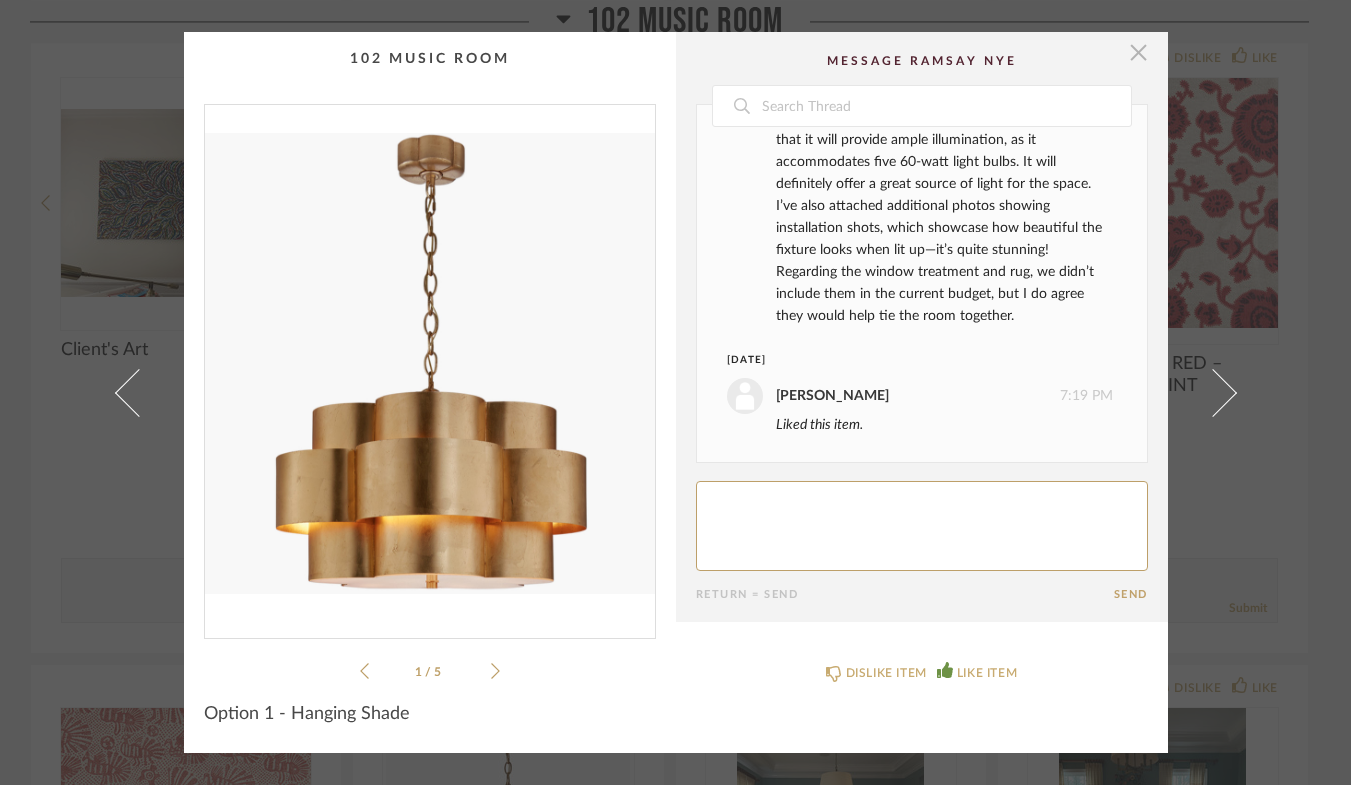 click at bounding box center (1139, 52) 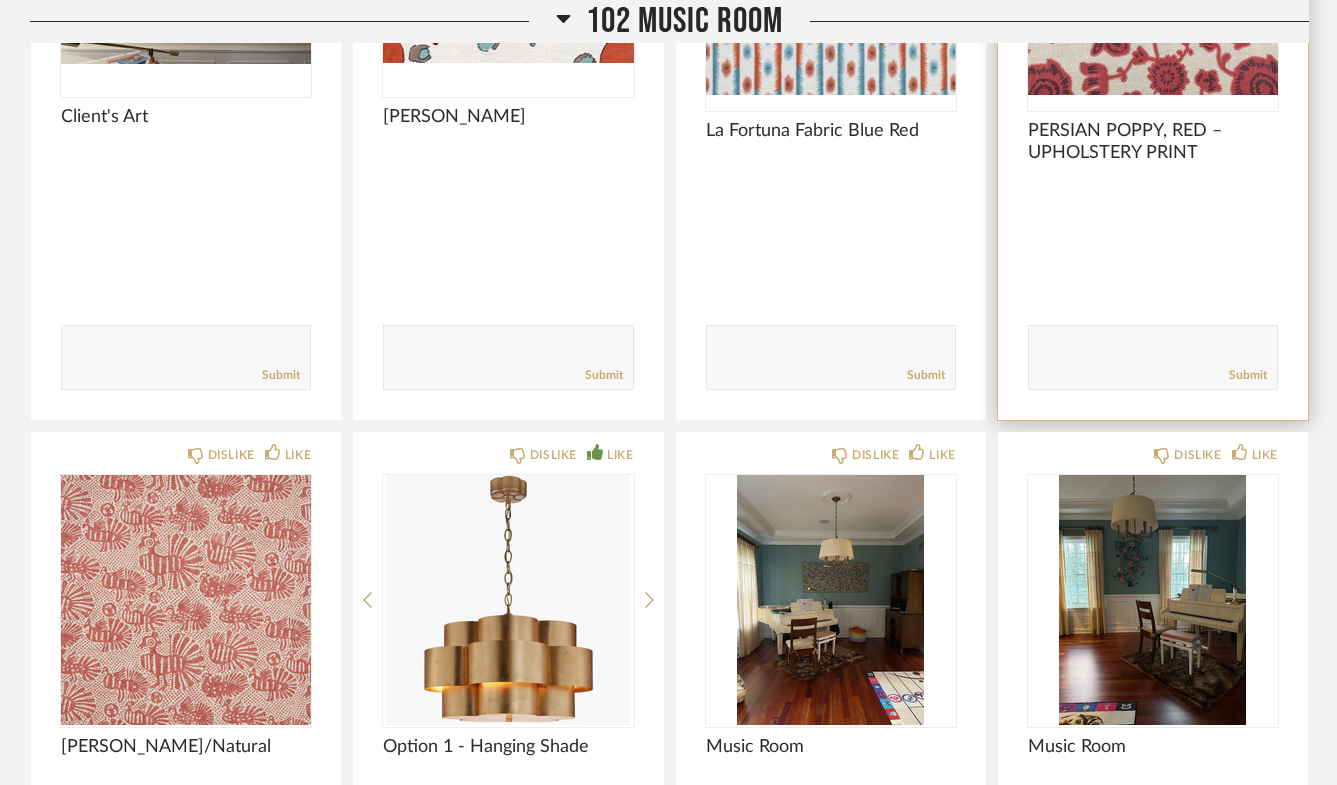 scroll, scrollTop: 1433, scrollLeft: 0, axis: vertical 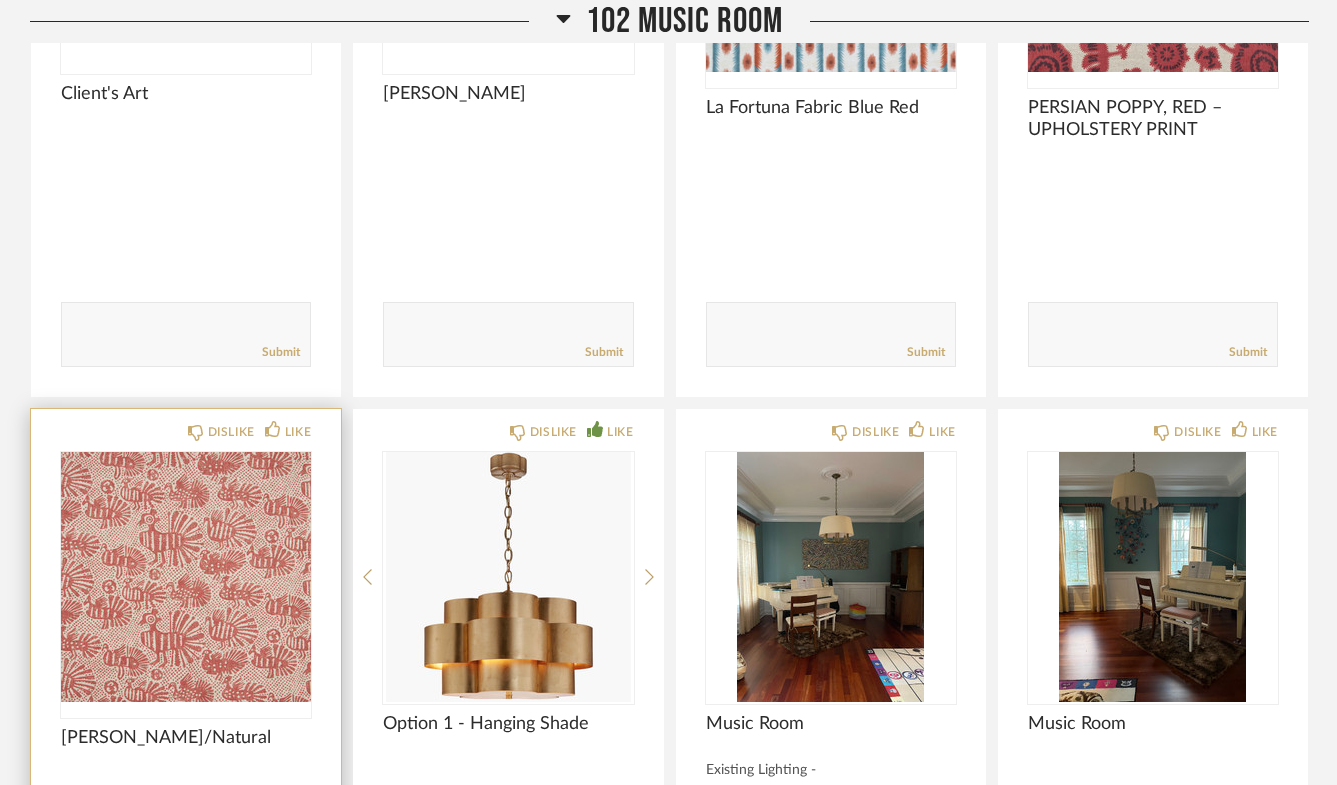 click 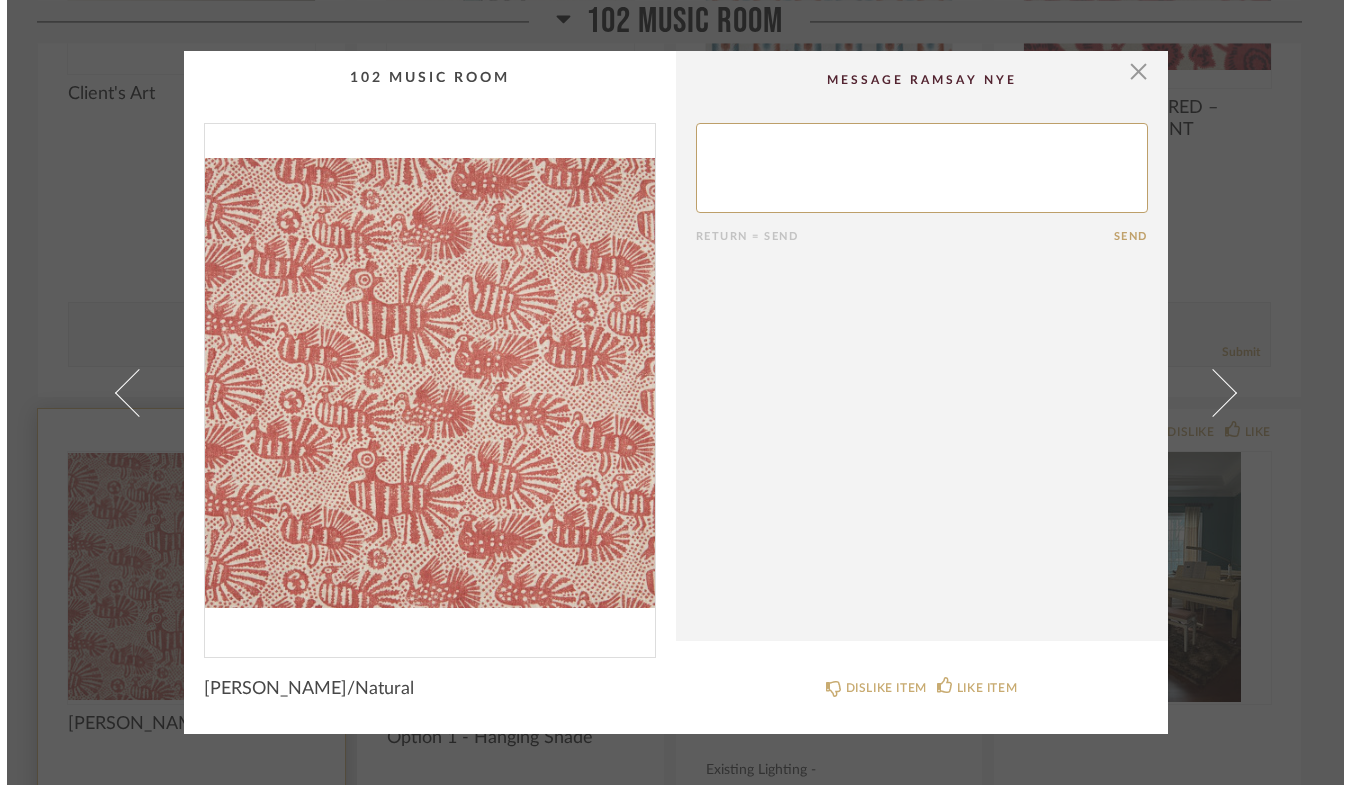 scroll, scrollTop: 0, scrollLeft: 0, axis: both 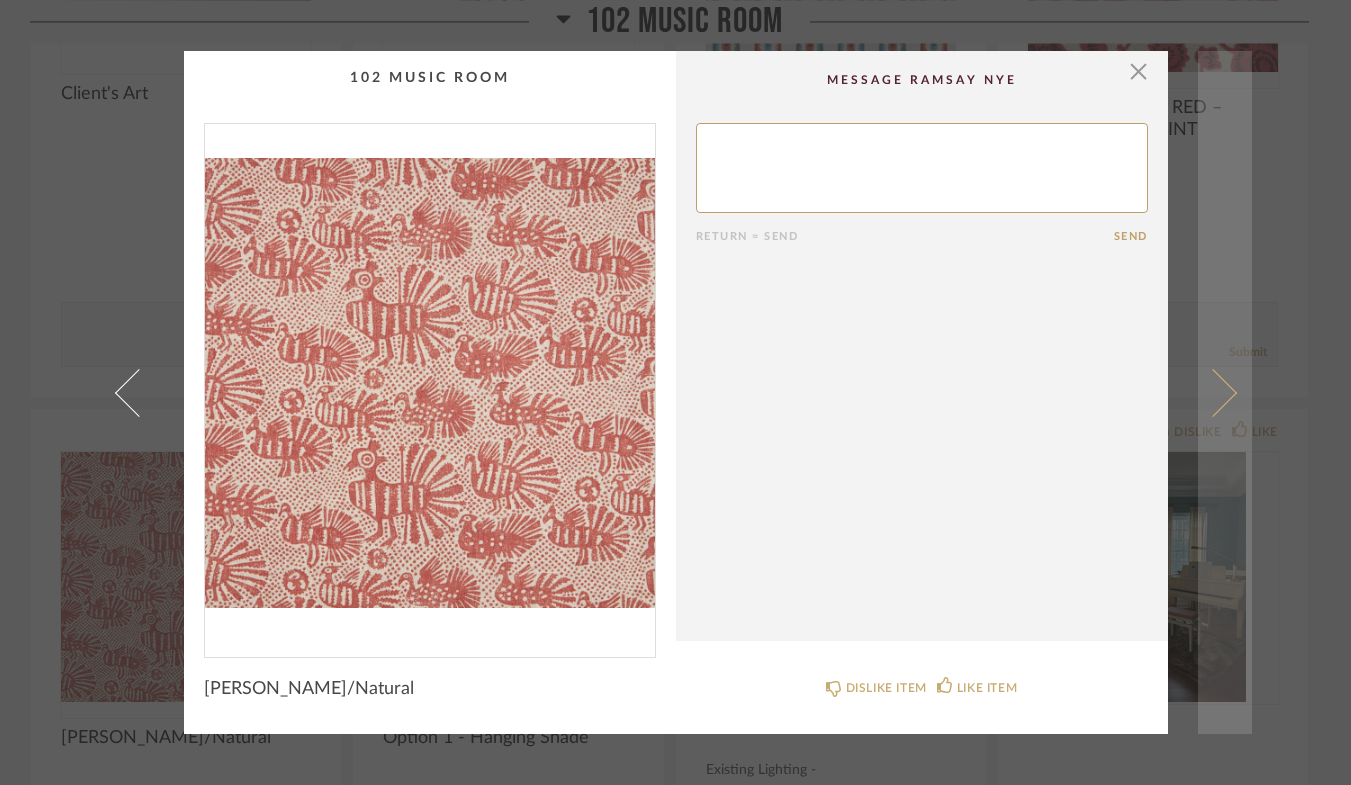 click at bounding box center (1225, 392) 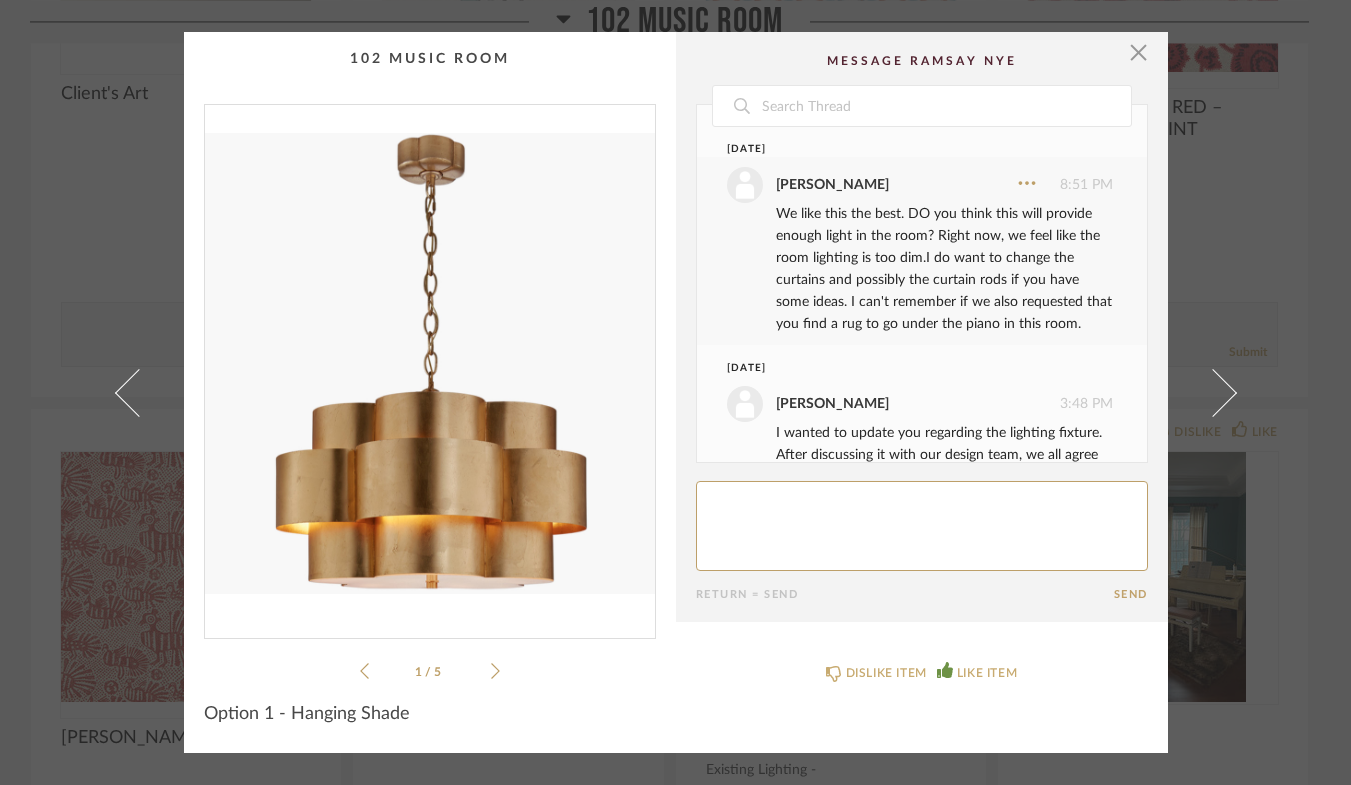 scroll, scrollTop: 359, scrollLeft: 0, axis: vertical 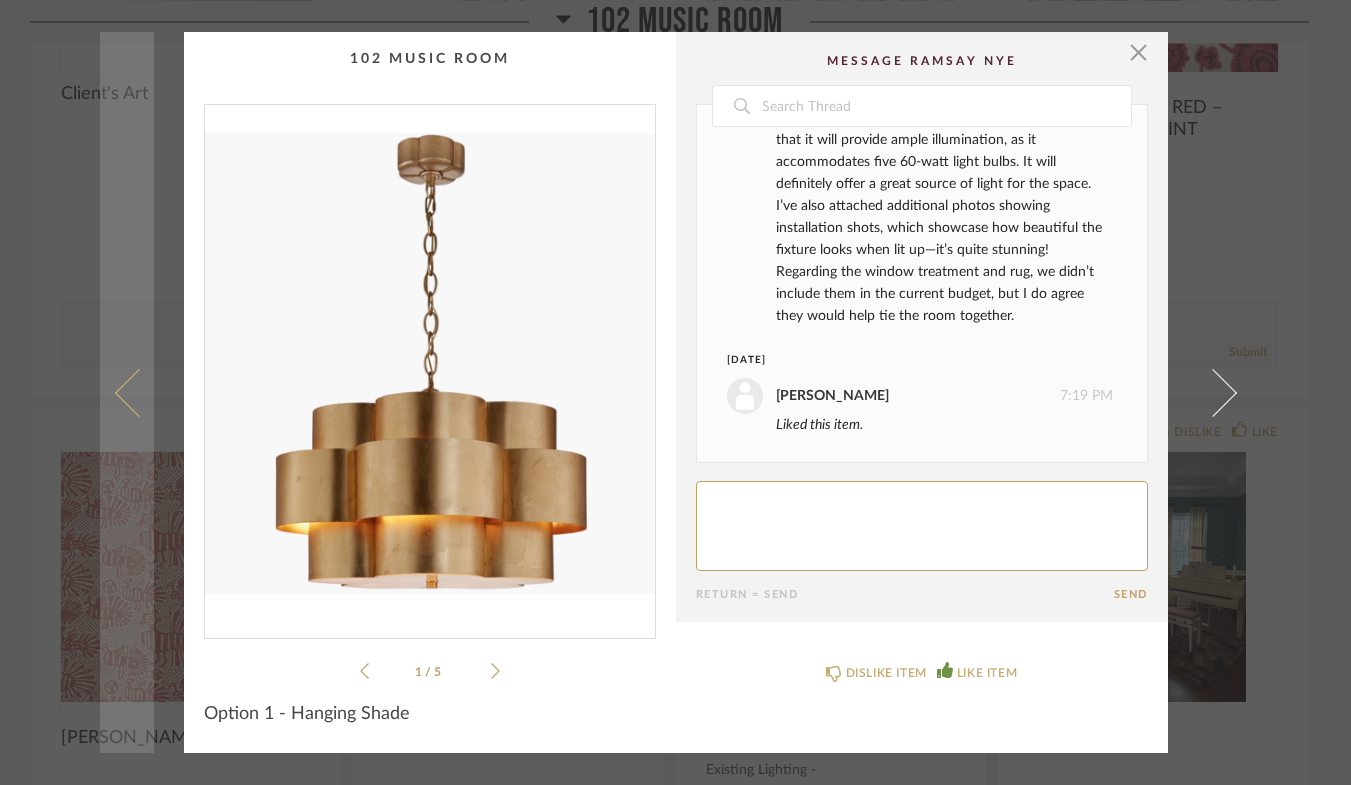 click at bounding box center (127, 392) 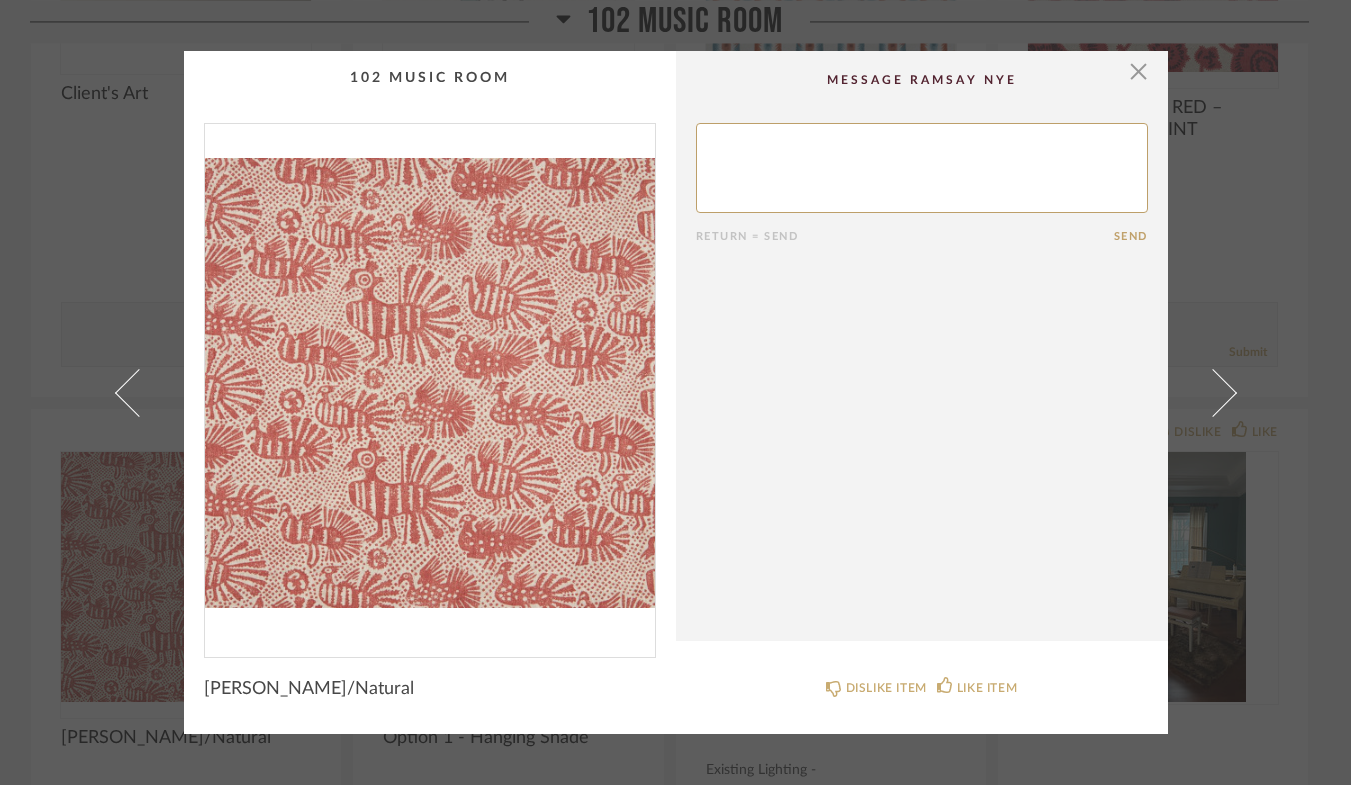 click at bounding box center [430, 382] 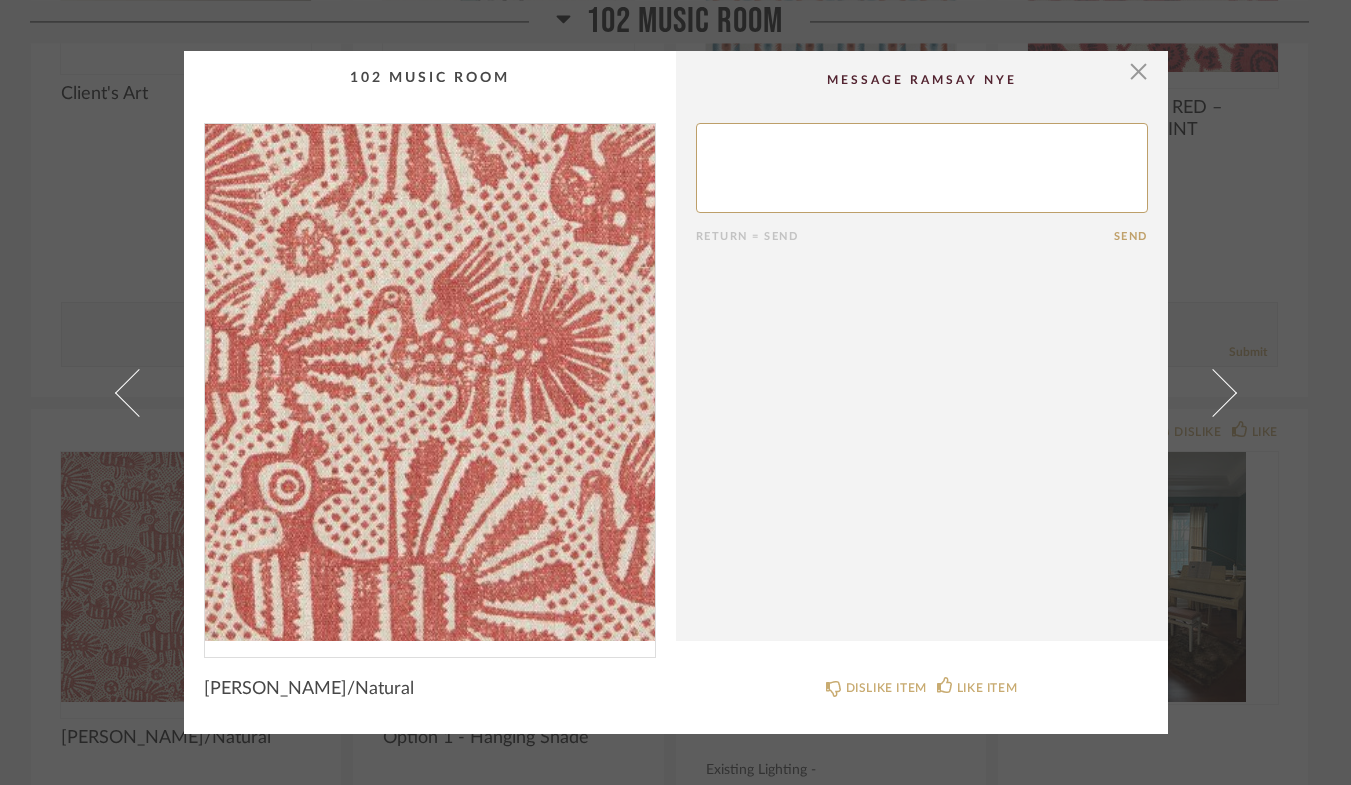 click at bounding box center [430, 382] 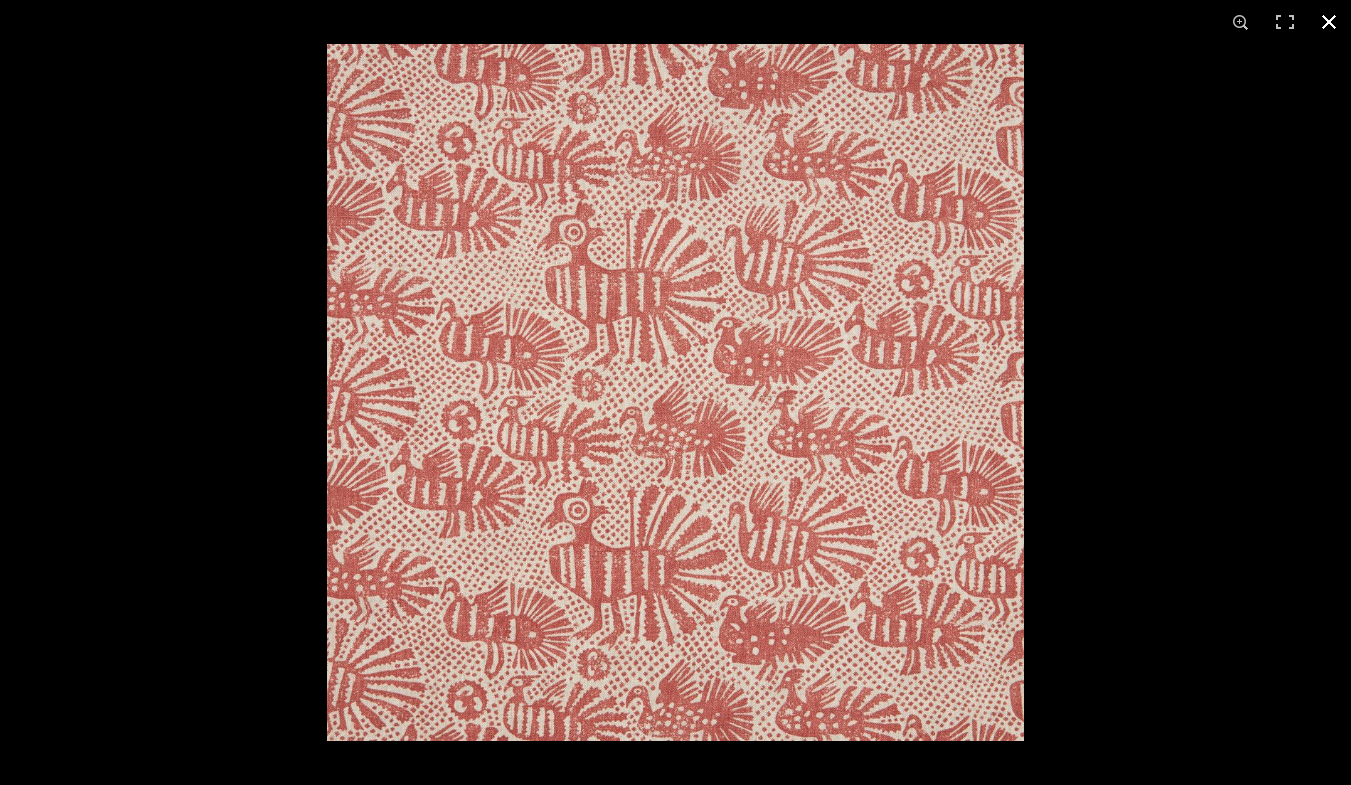 click at bounding box center (1329, 22) 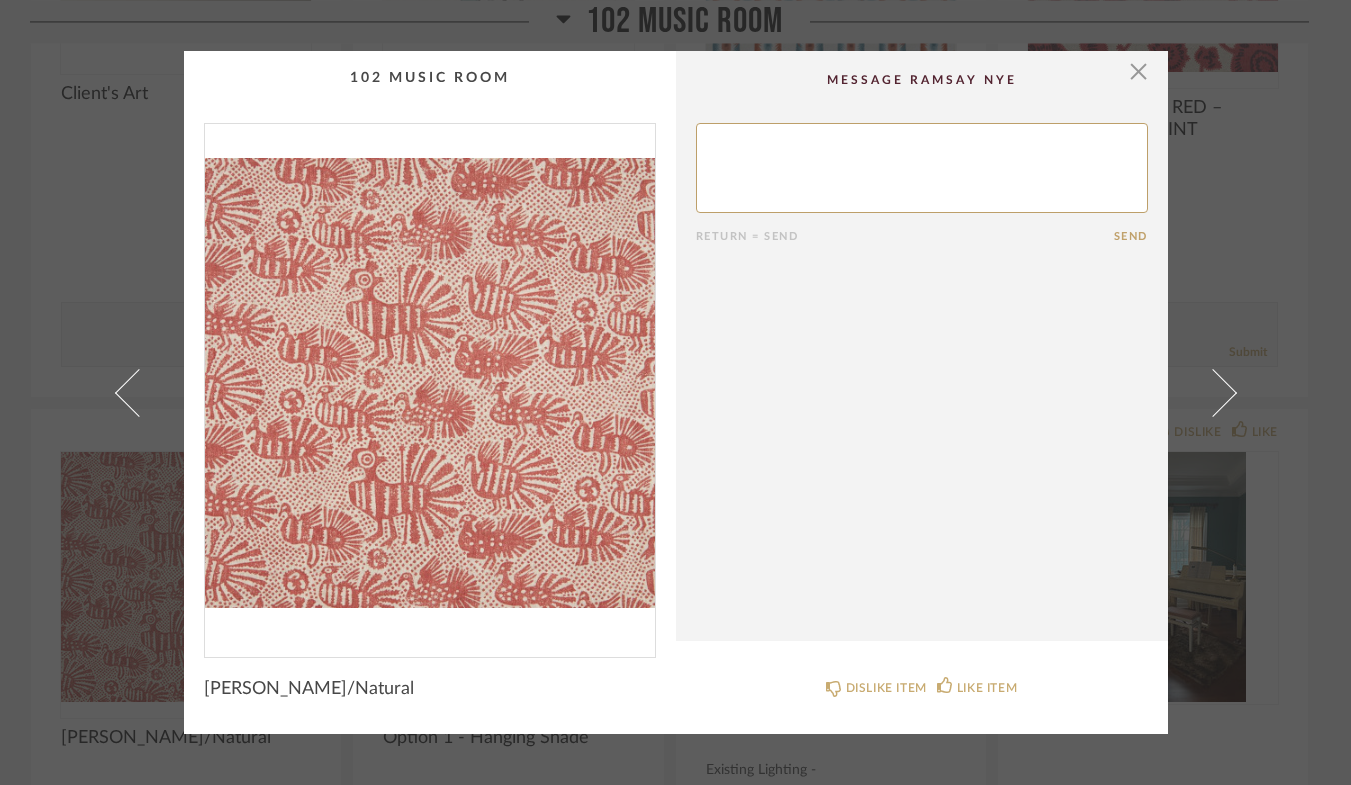 click on "Return = Send  Send" 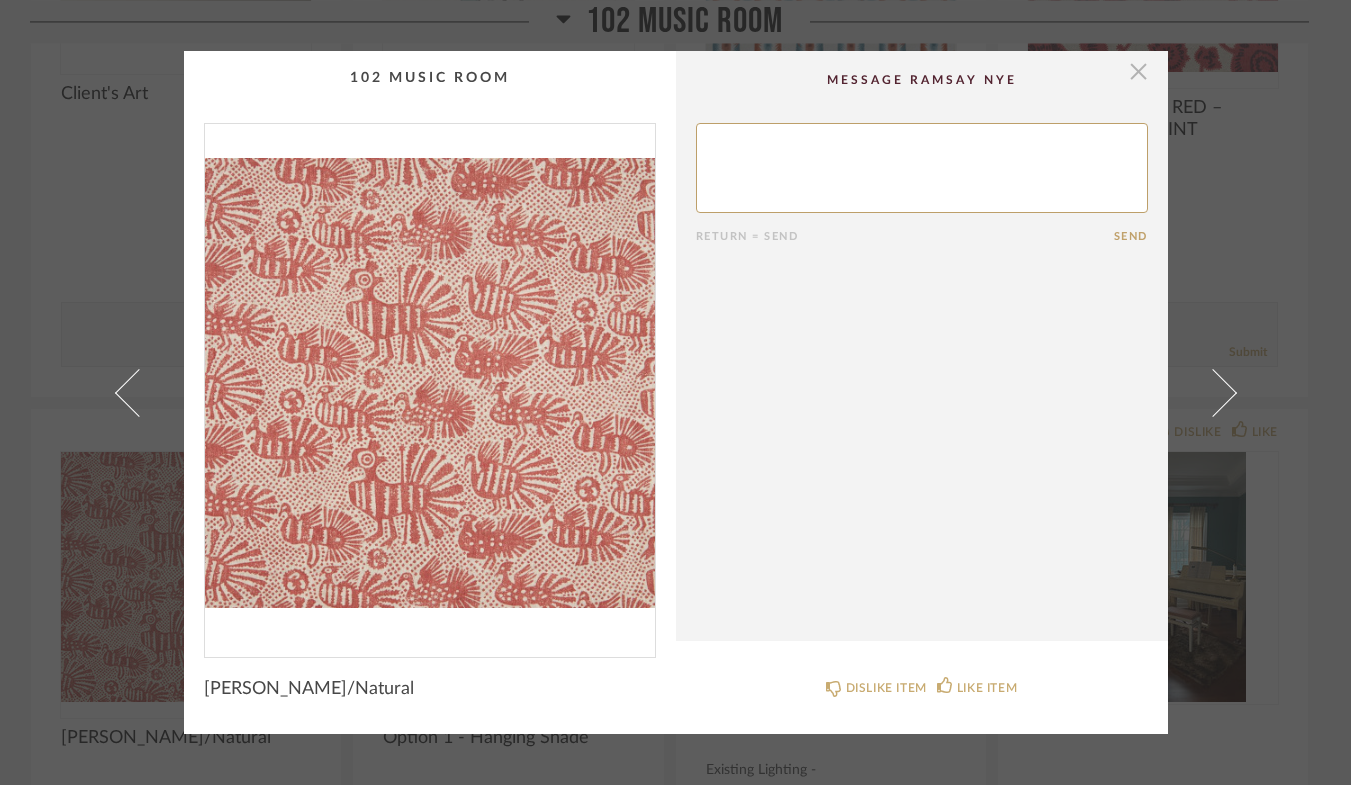 click at bounding box center (1139, 71) 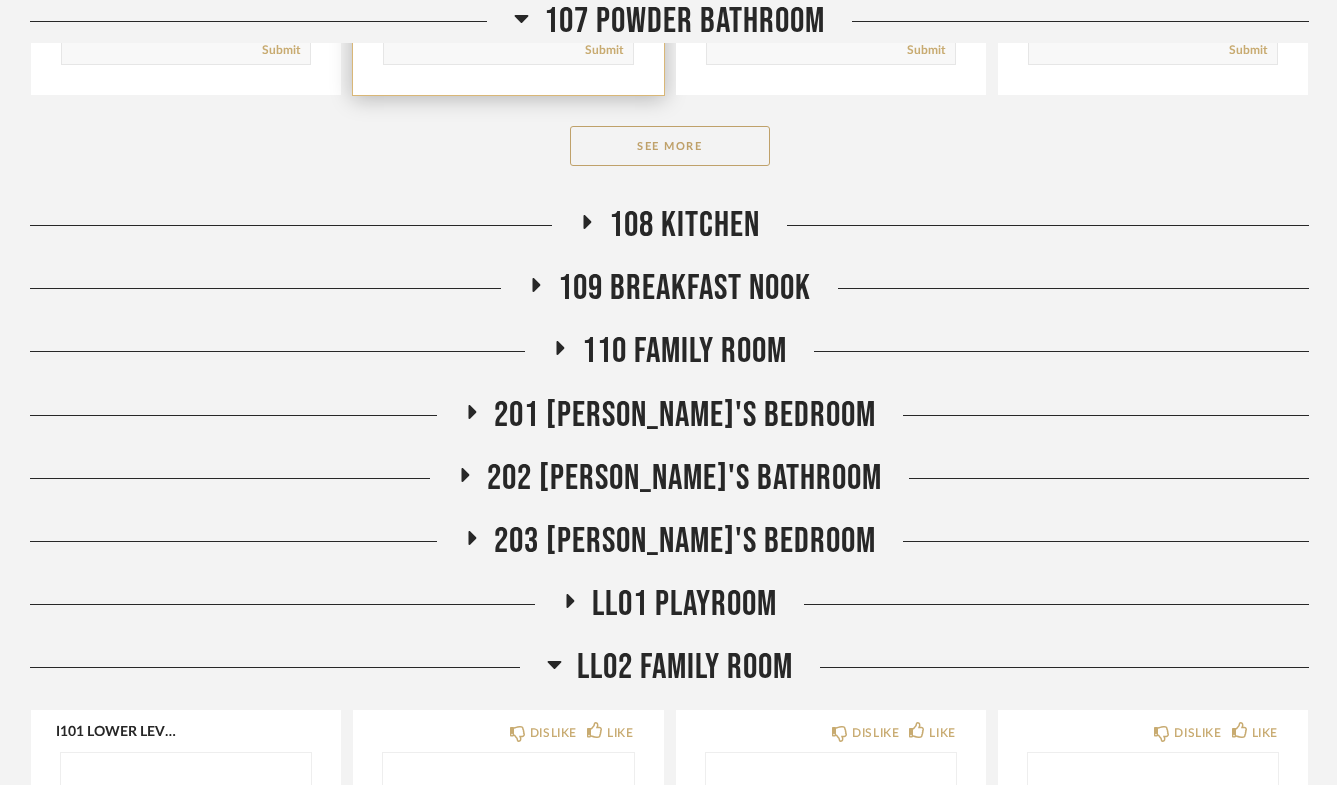 scroll, scrollTop: 3170, scrollLeft: 0, axis: vertical 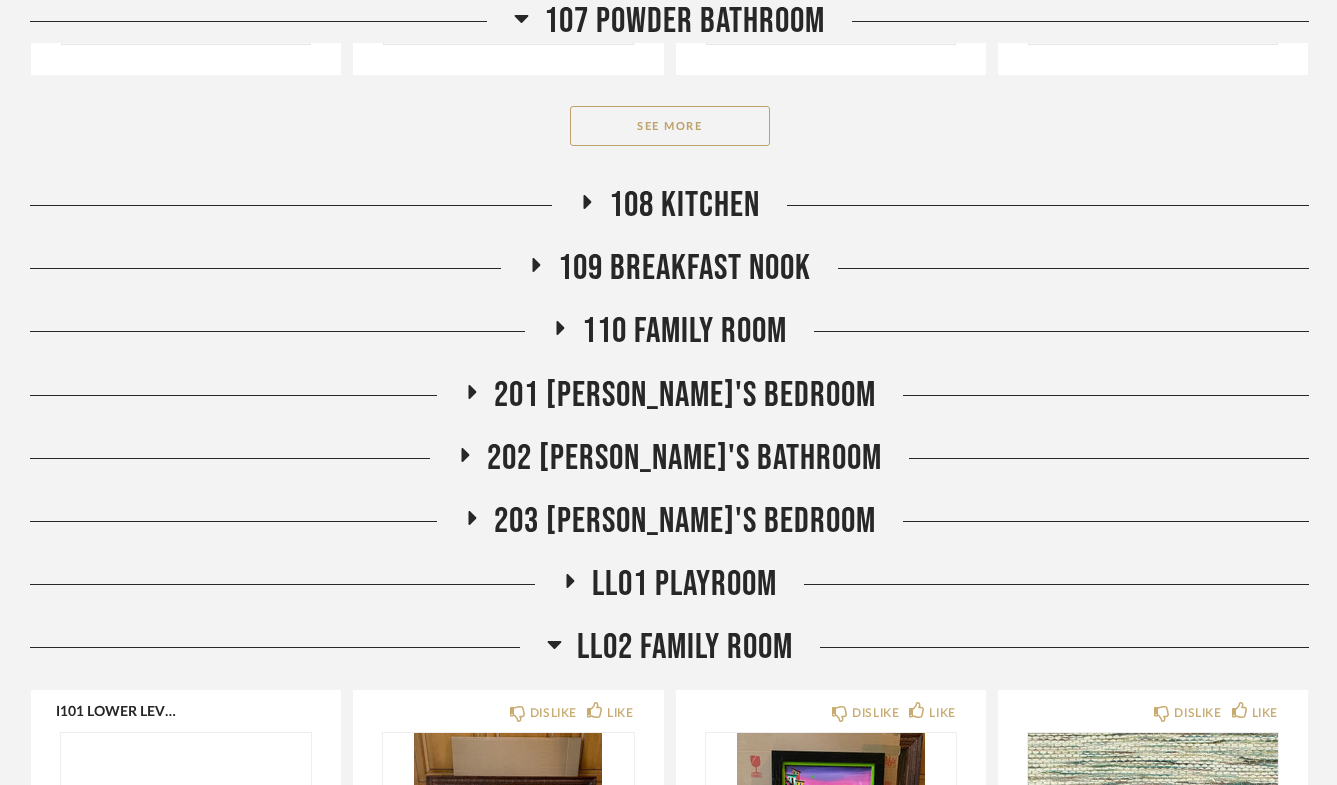 click on "LL02 Family Room" 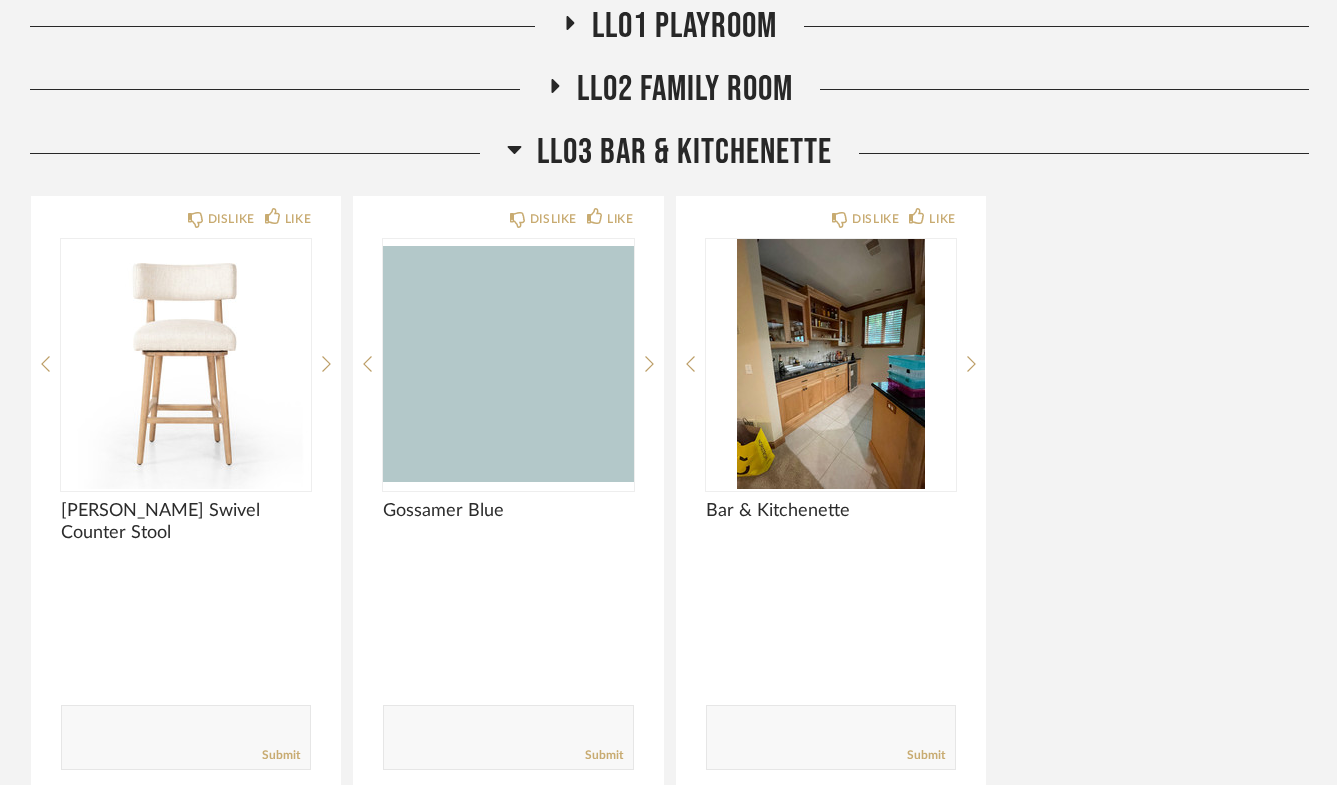 scroll, scrollTop: 3693, scrollLeft: 0, axis: vertical 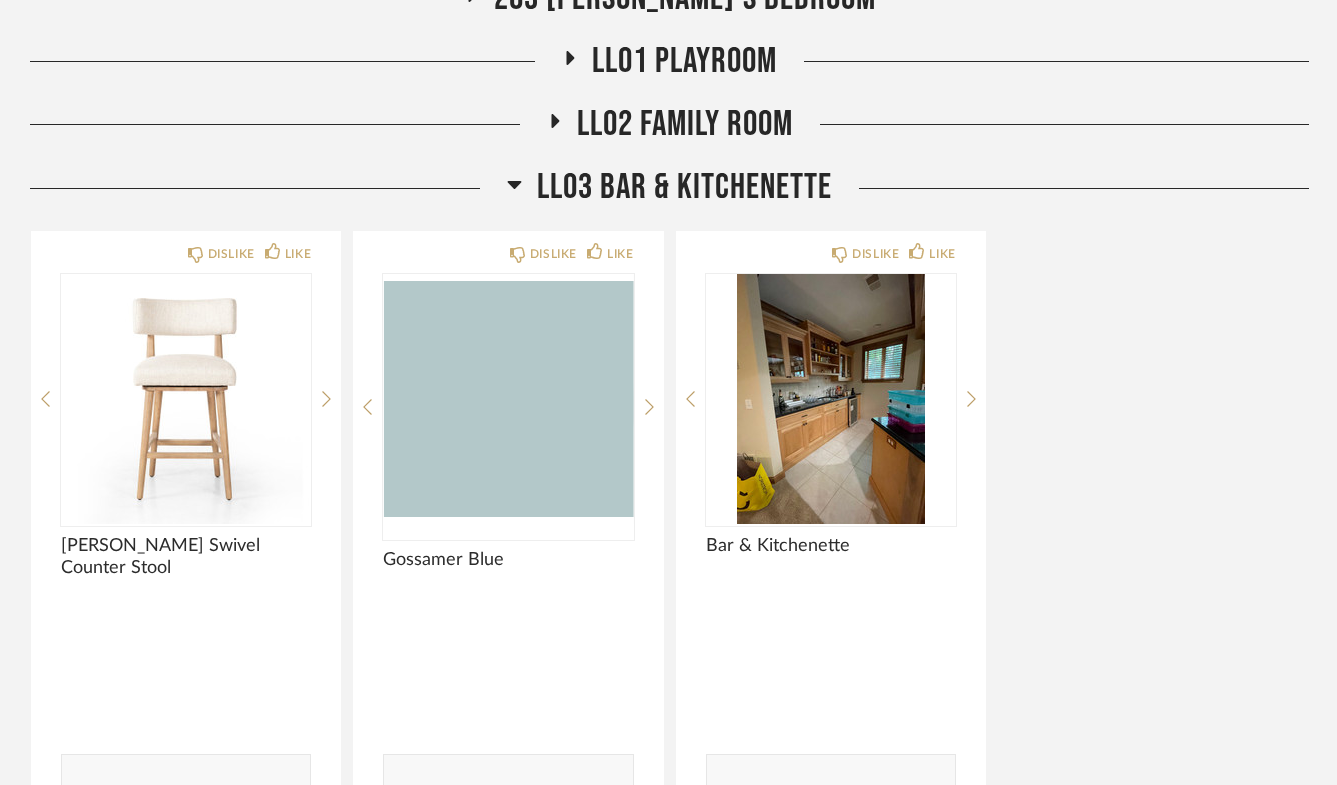 click on "LL02 Family Room" 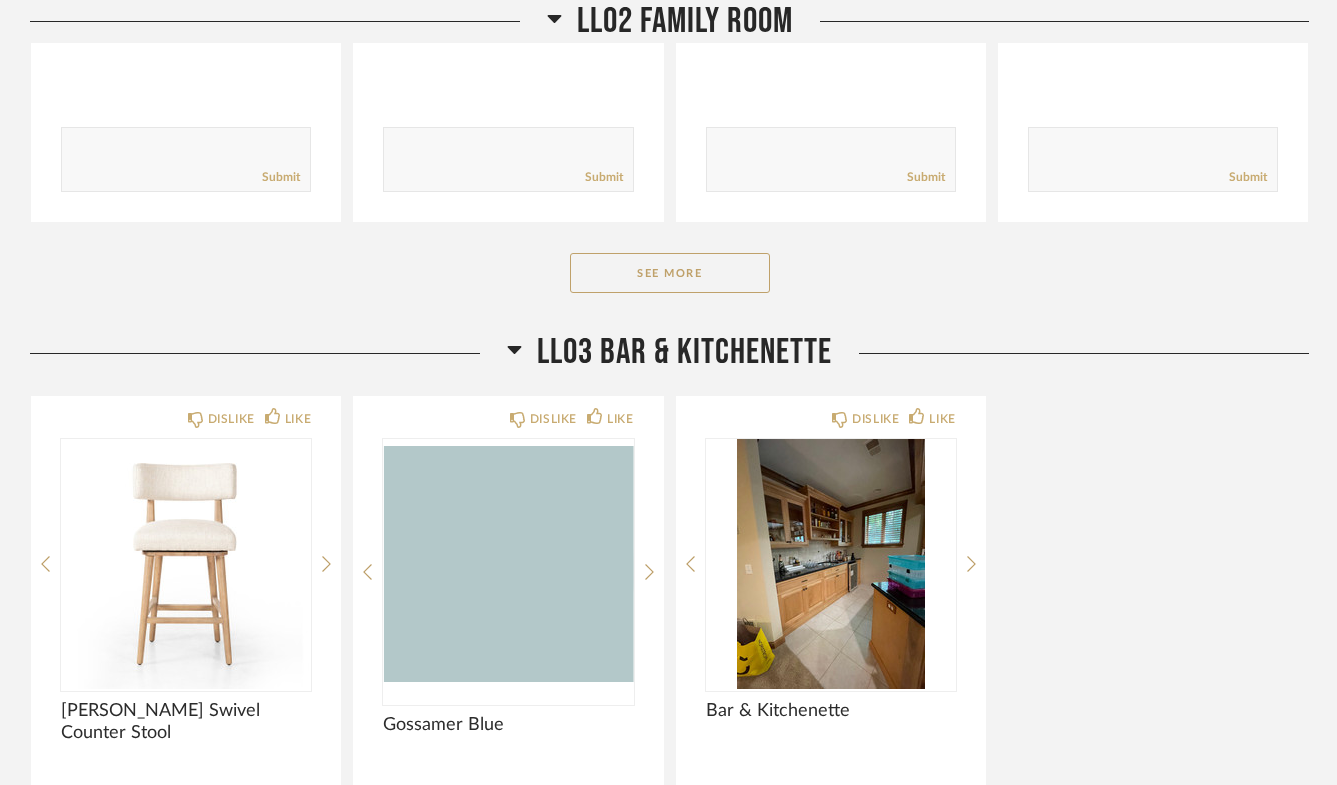 scroll, scrollTop: 4264, scrollLeft: 0, axis: vertical 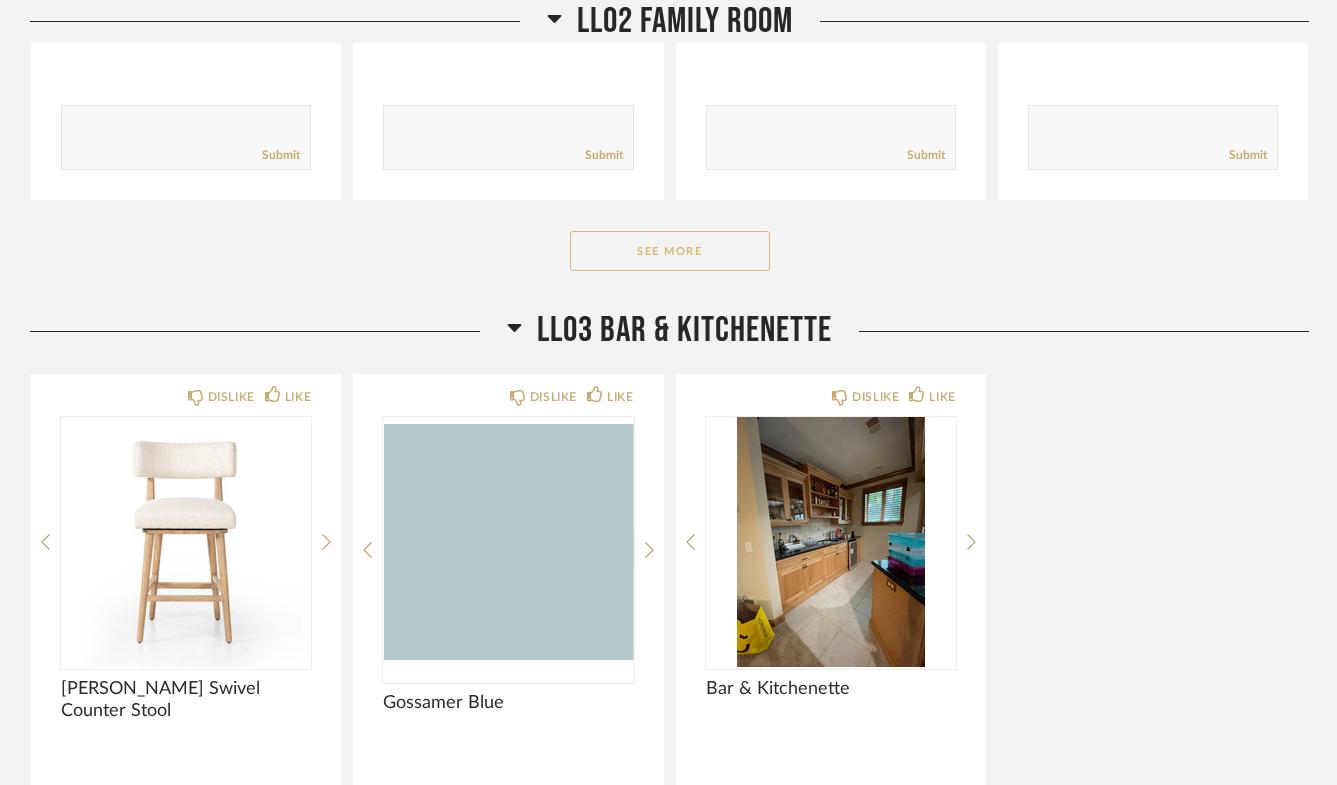 click on "See More" 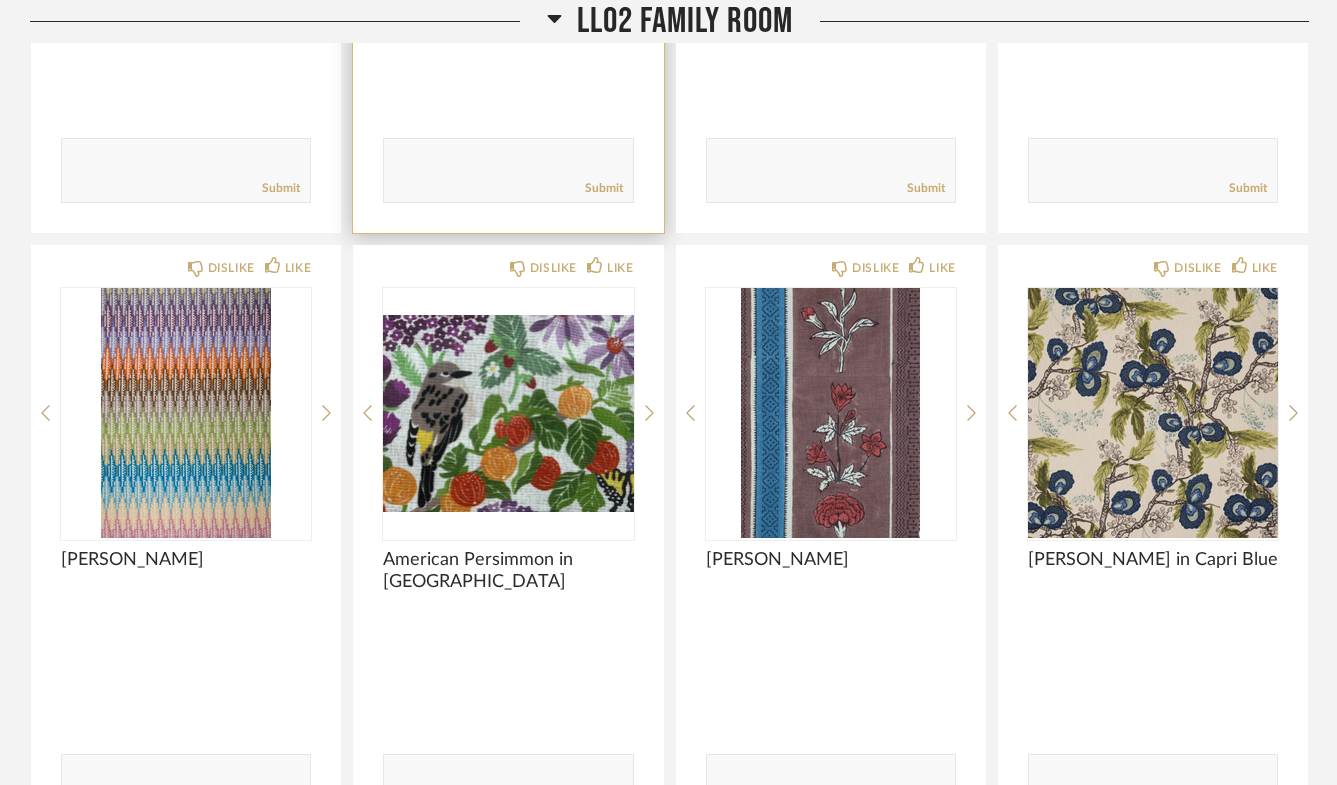 scroll, scrollTop: 4888, scrollLeft: 0, axis: vertical 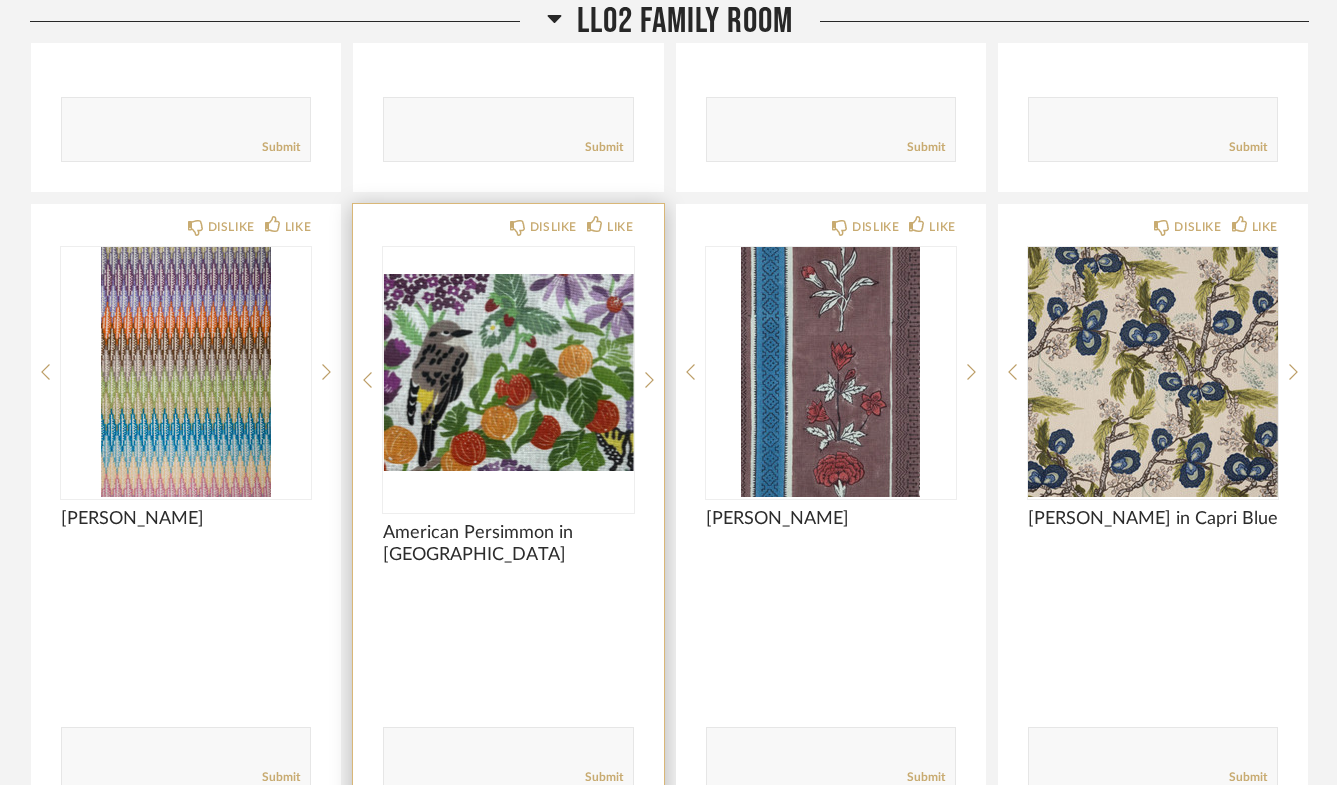 click at bounding box center (508, 372) 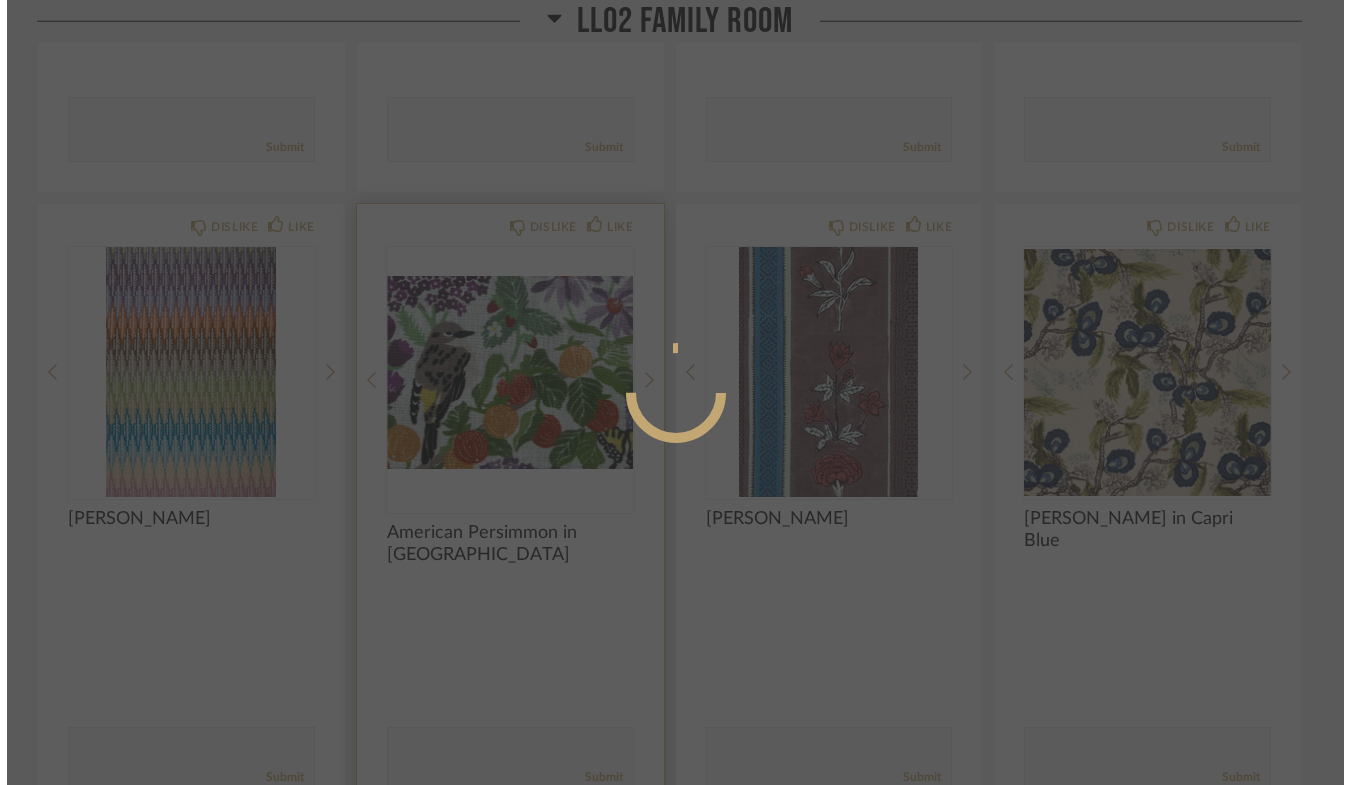 scroll, scrollTop: 0, scrollLeft: 0, axis: both 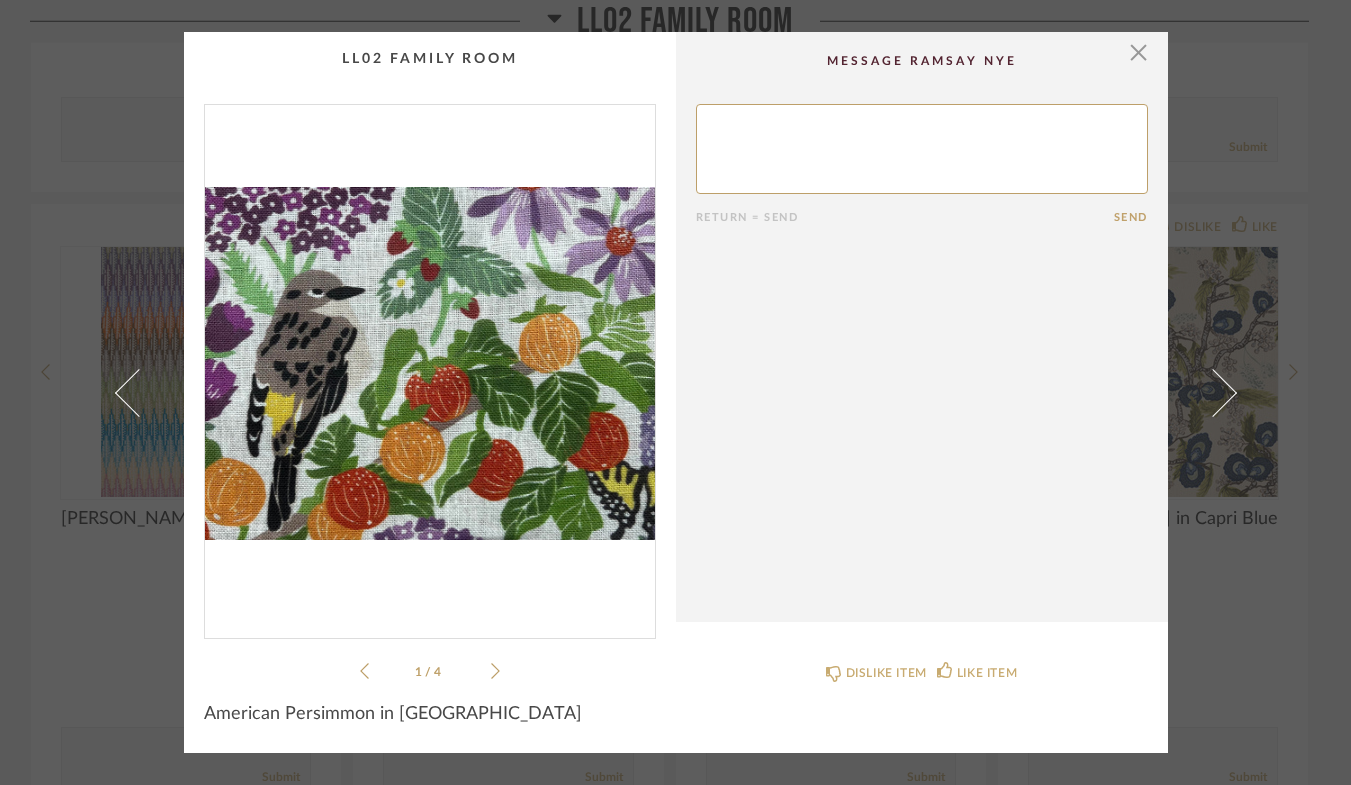 click 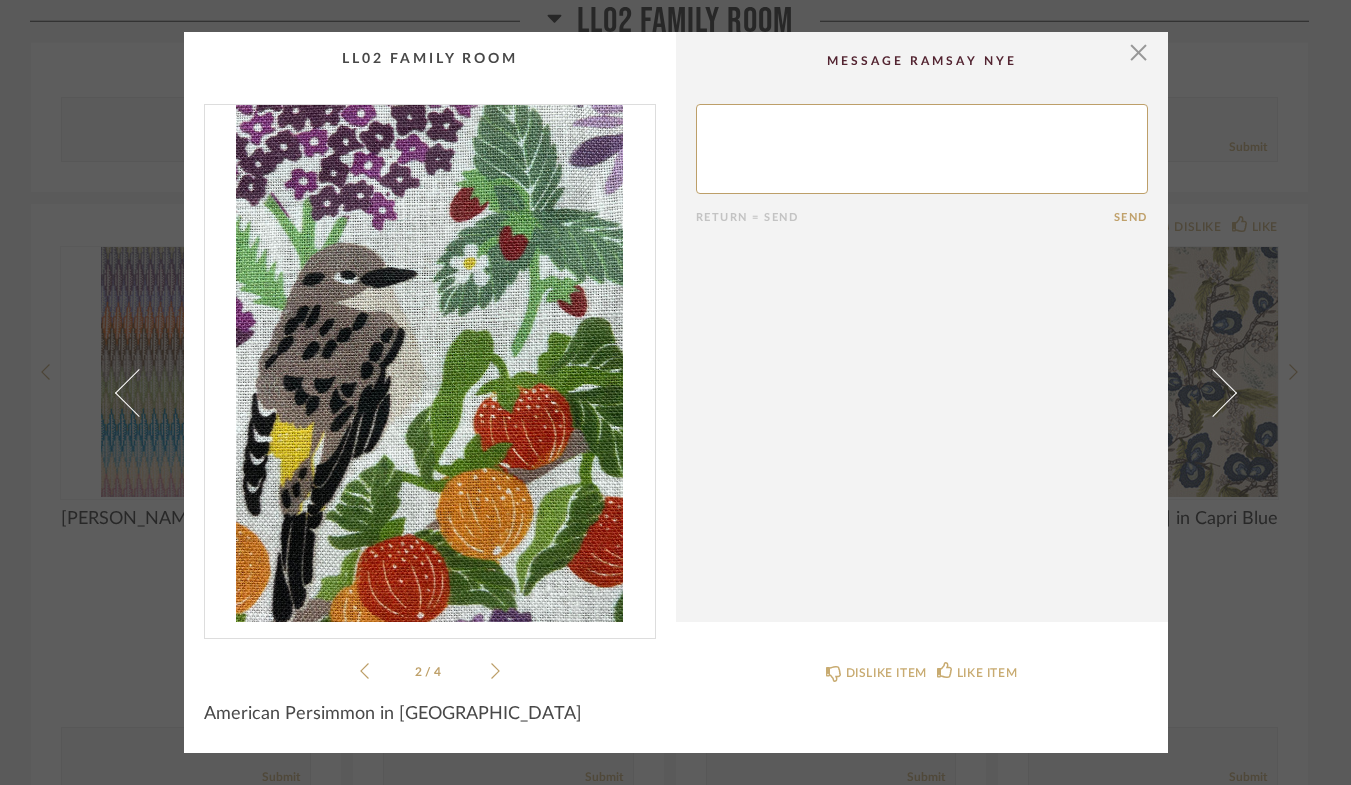 click 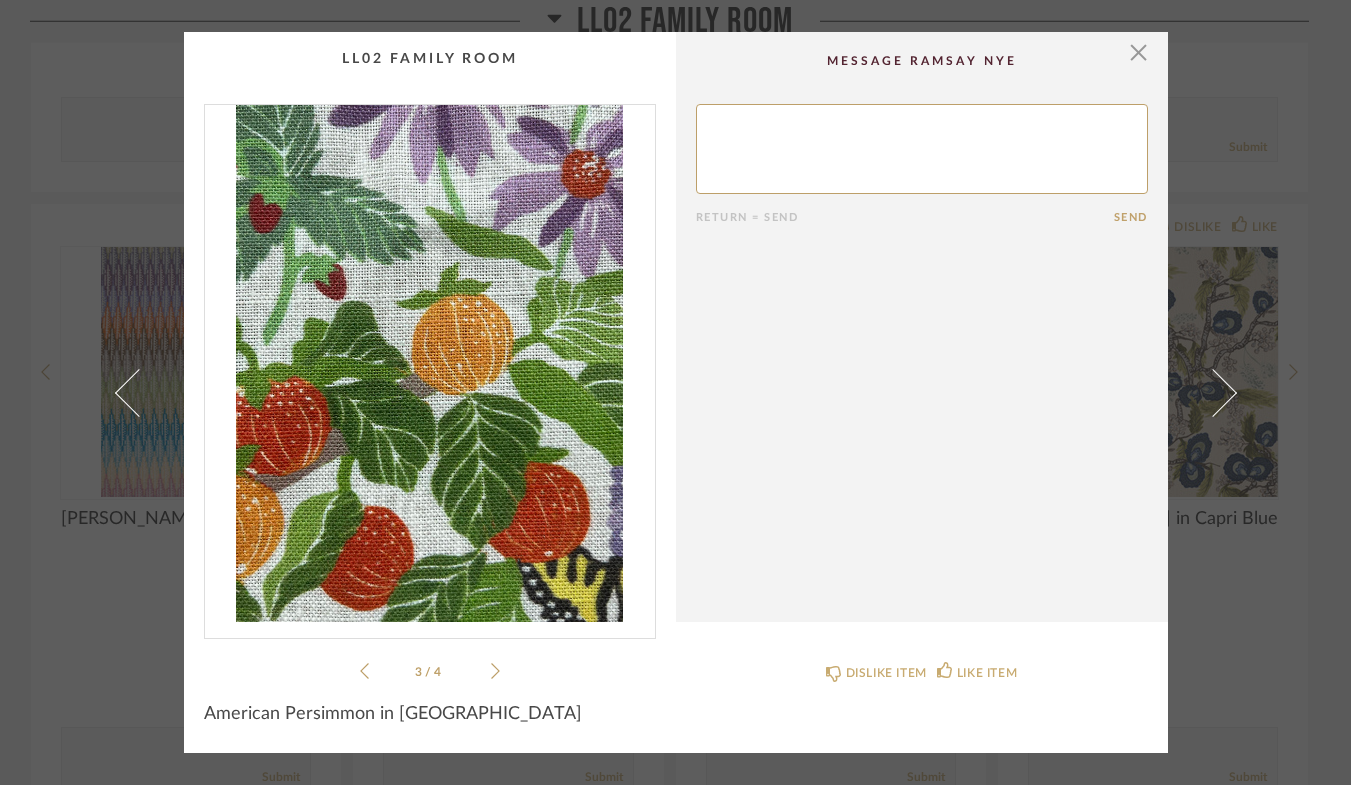click 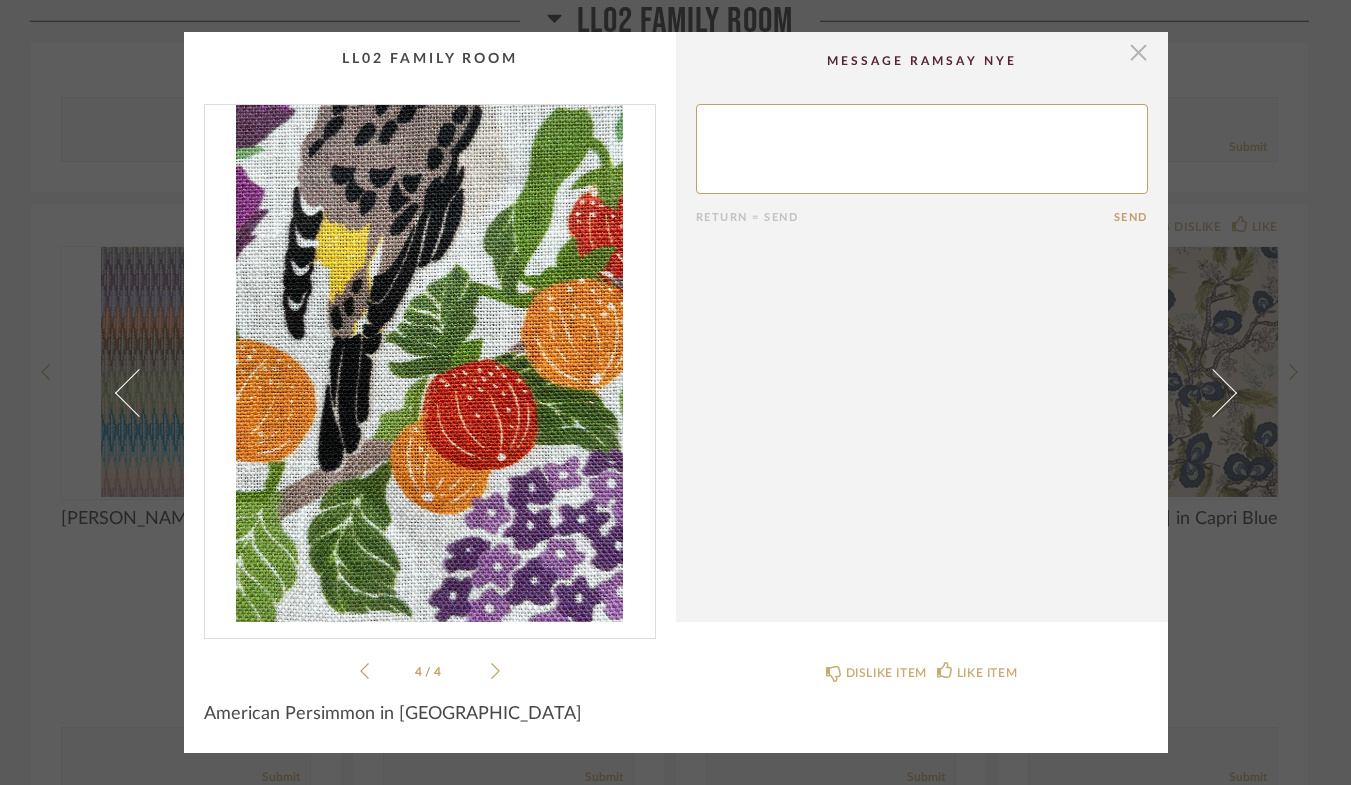 click at bounding box center (1139, 52) 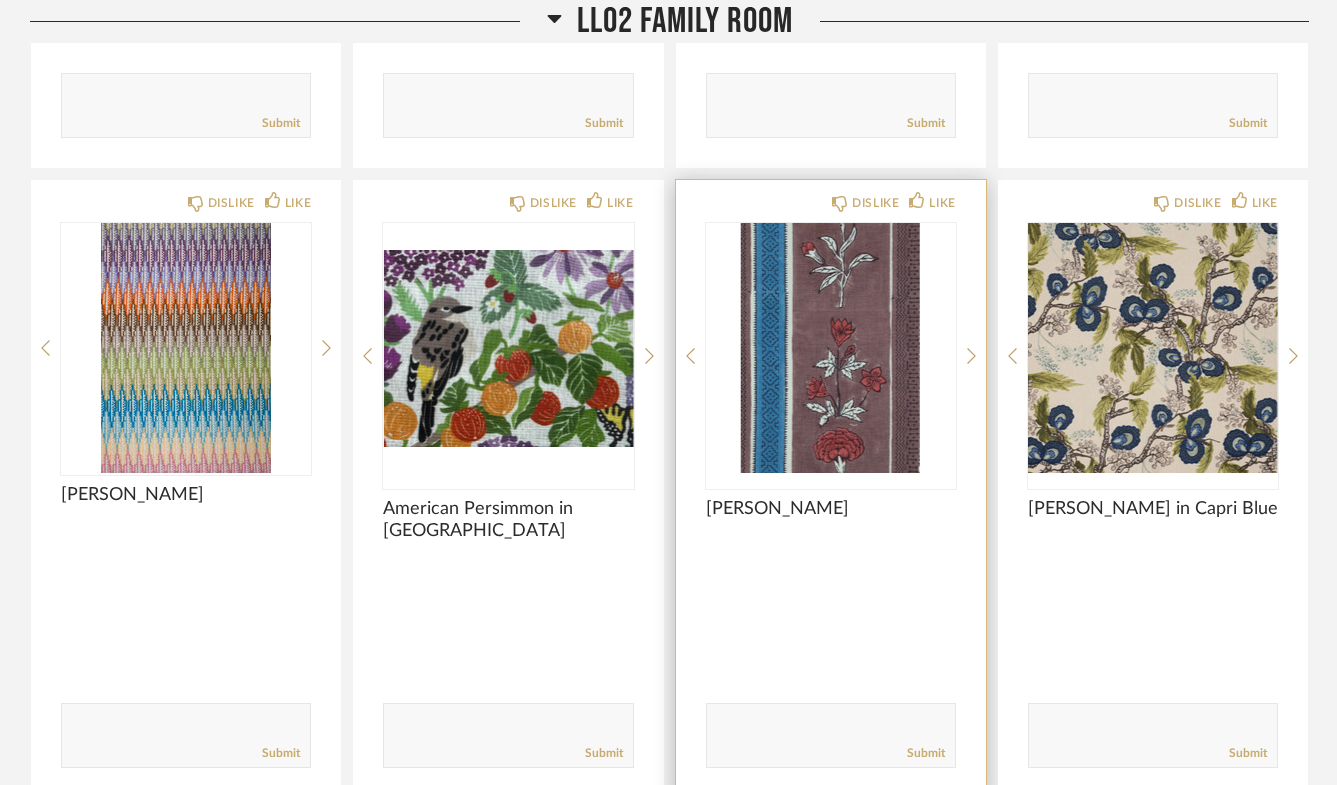 scroll, scrollTop: 4914, scrollLeft: 0, axis: vertical 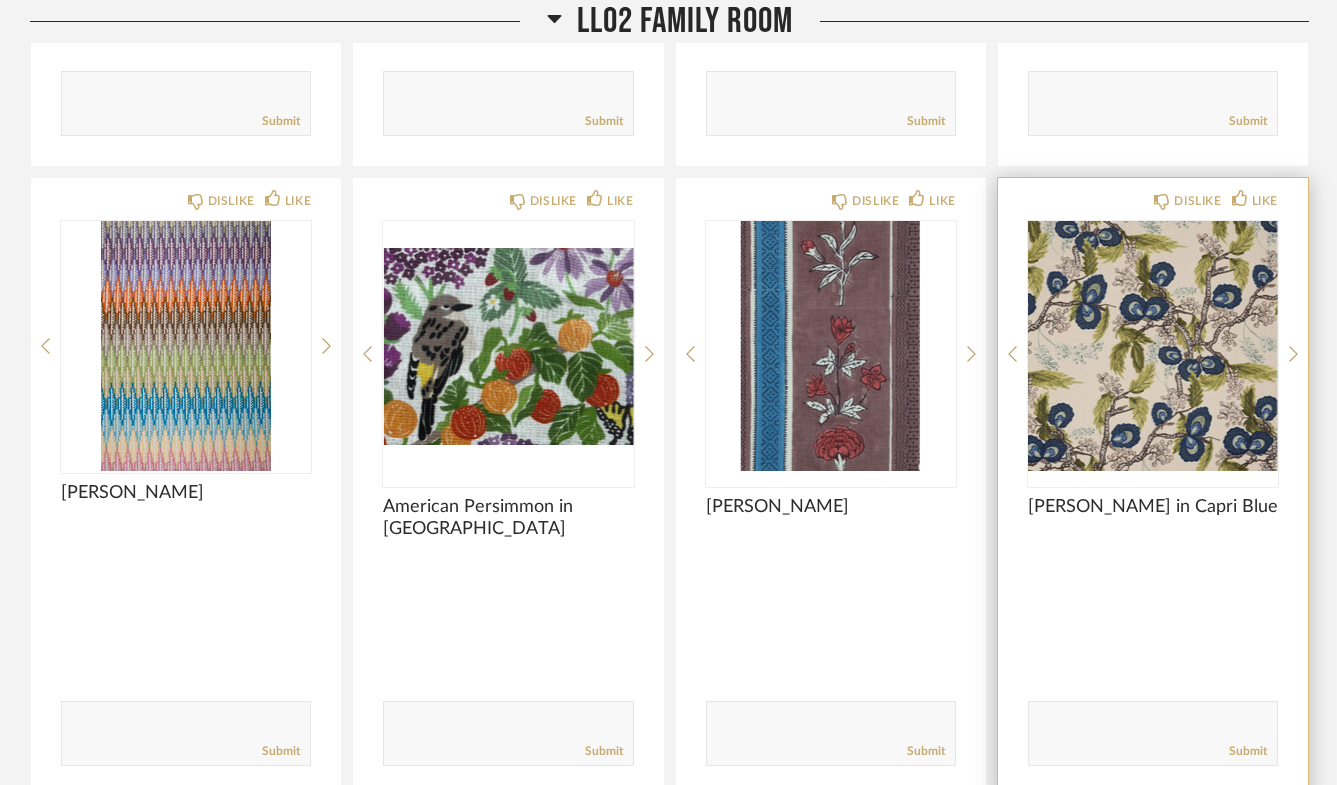 click at bounding box center (1153, 346) 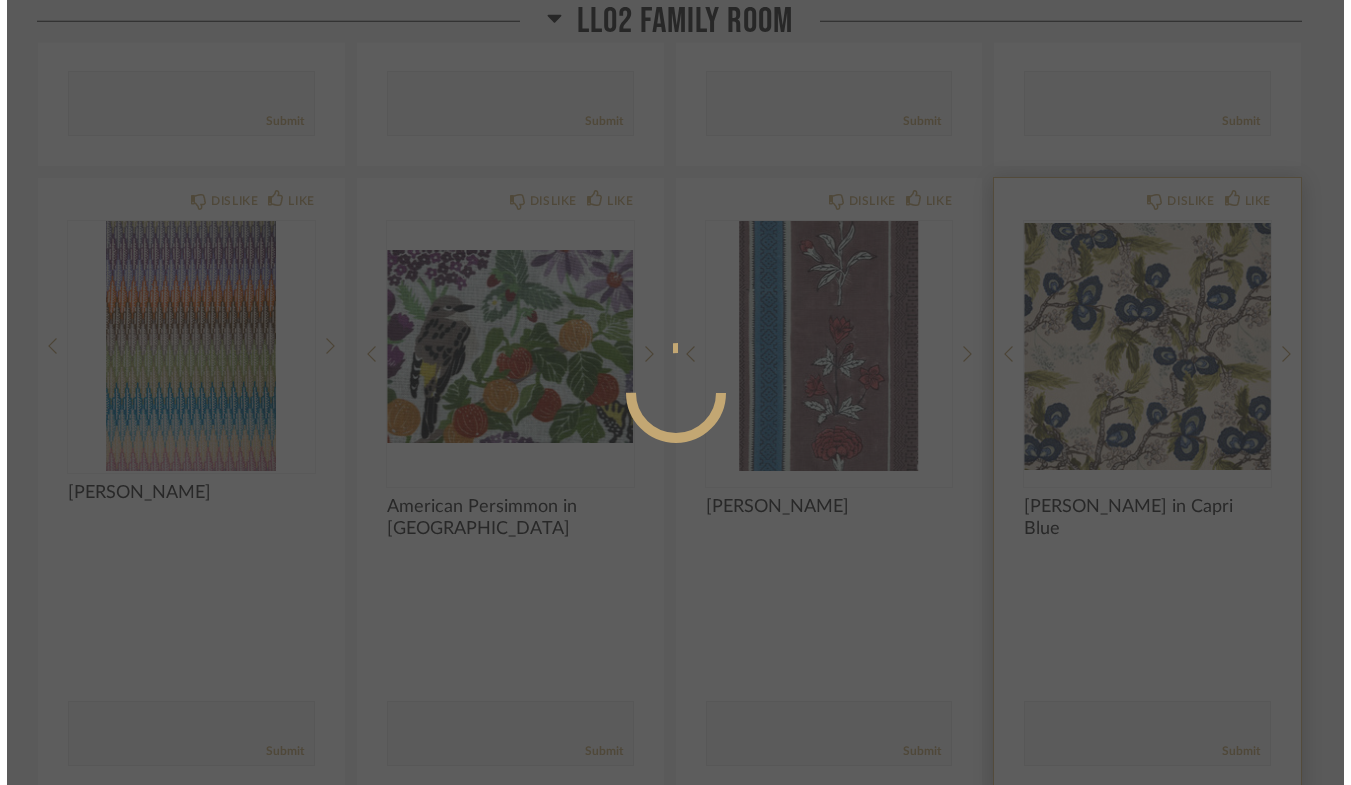 scroll, scrollTop: 0, scrollLeft: 0, axis: both 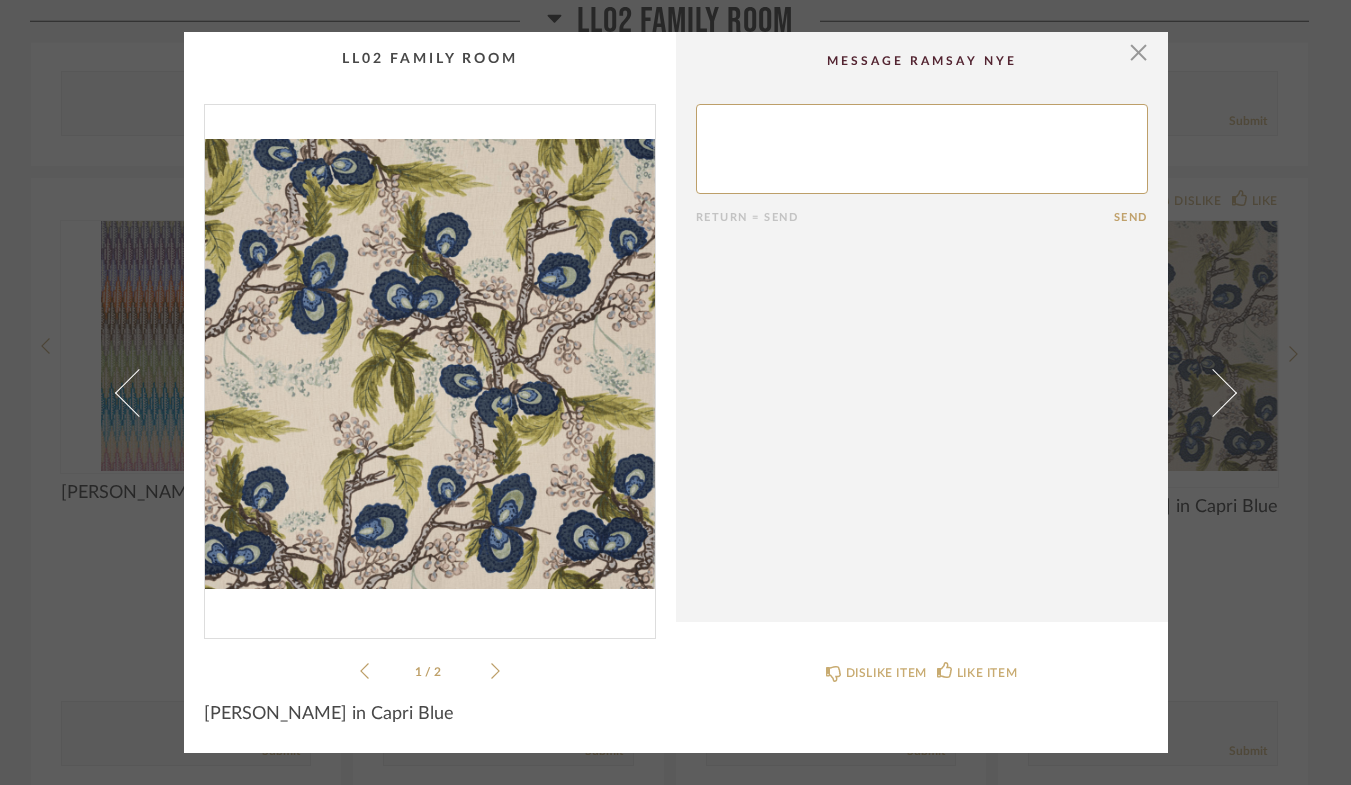 click 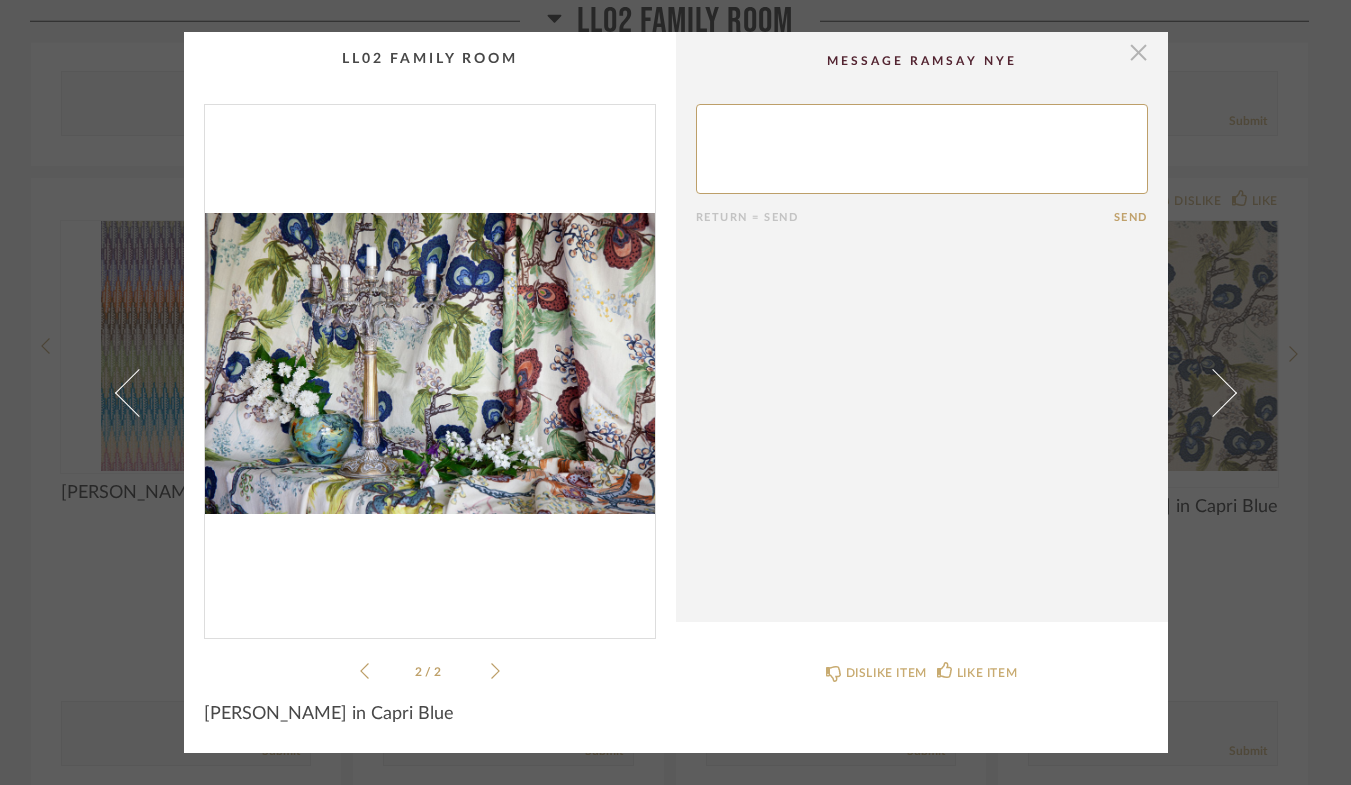 click at bounding box center [1139, 52] 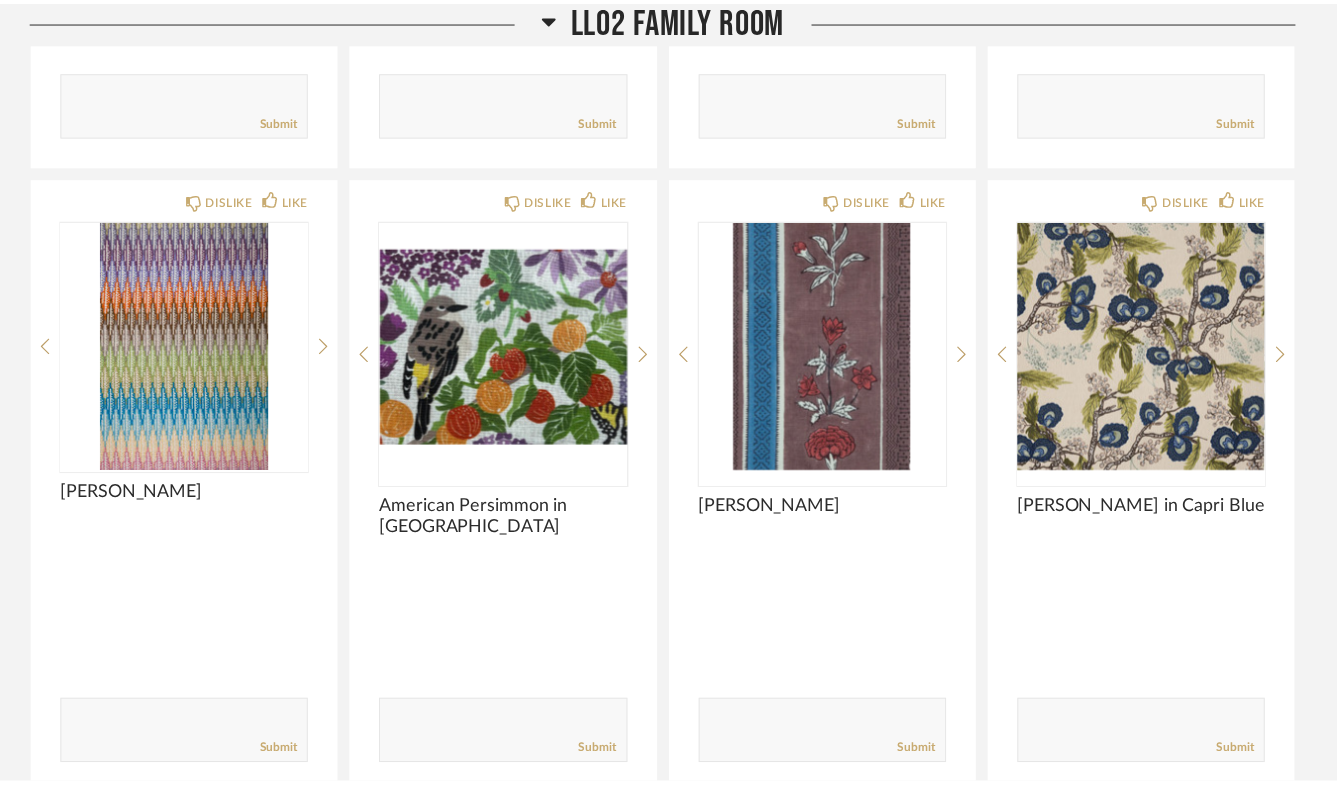 scroll, scrollTop: 4914, scrollLeft: 0, axis: vertical 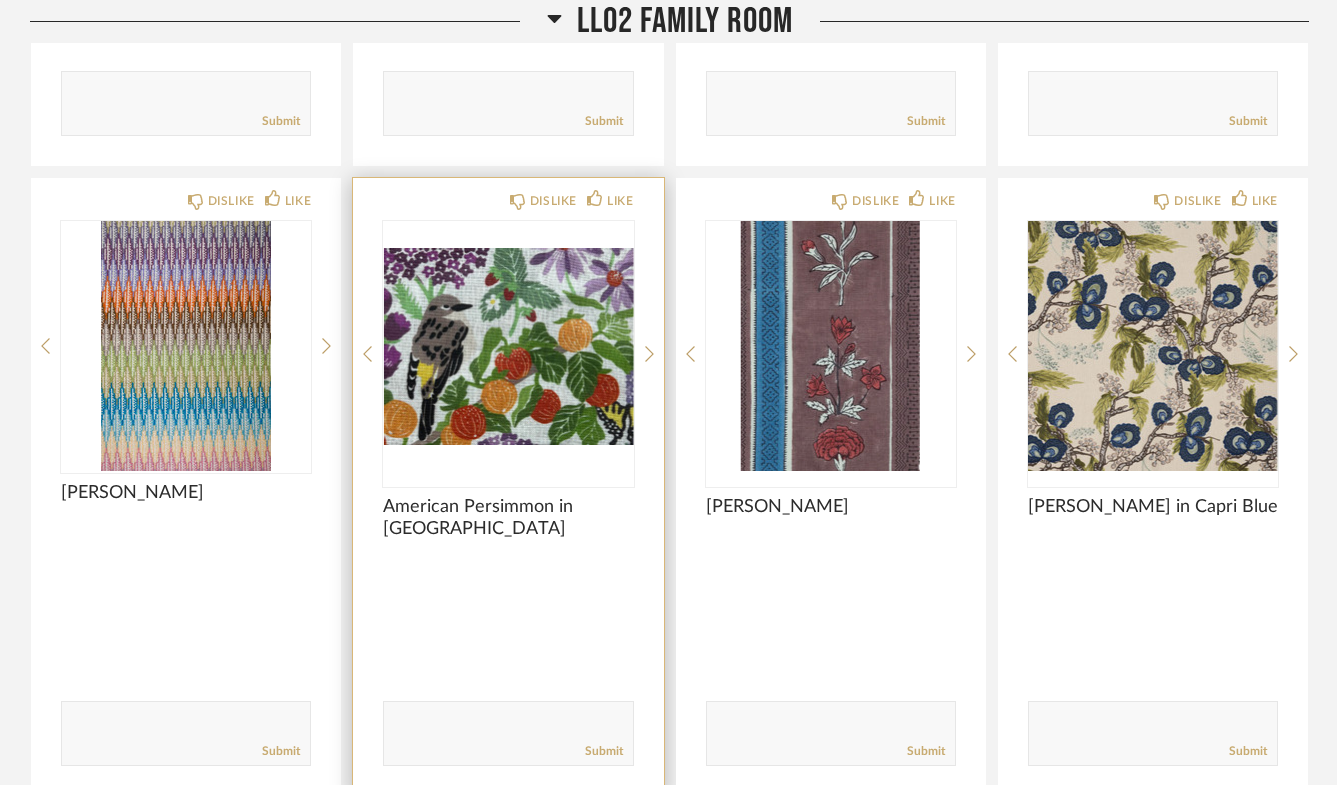 click at bounding box center [508, 346] 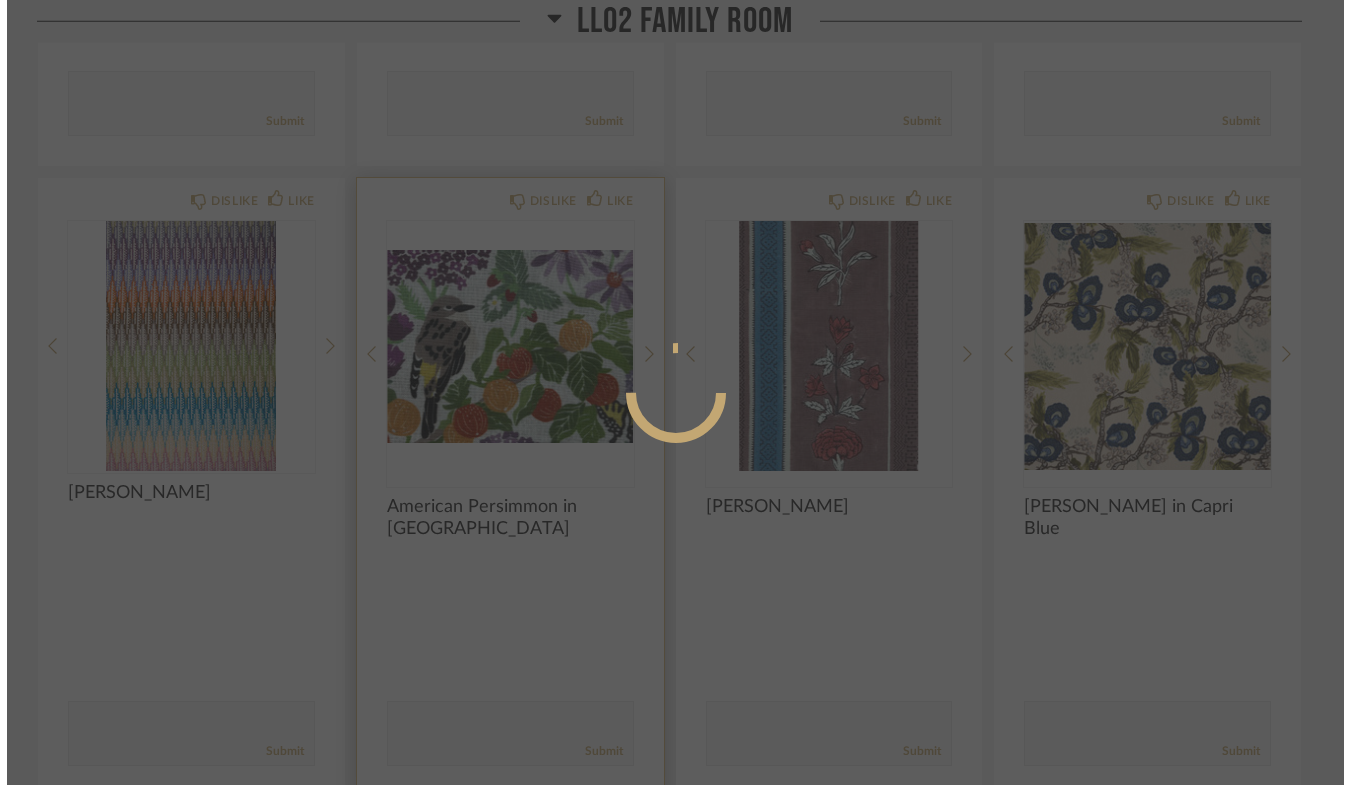 scroll, scrollTop: 0, scrollLeft: 0, axis: both 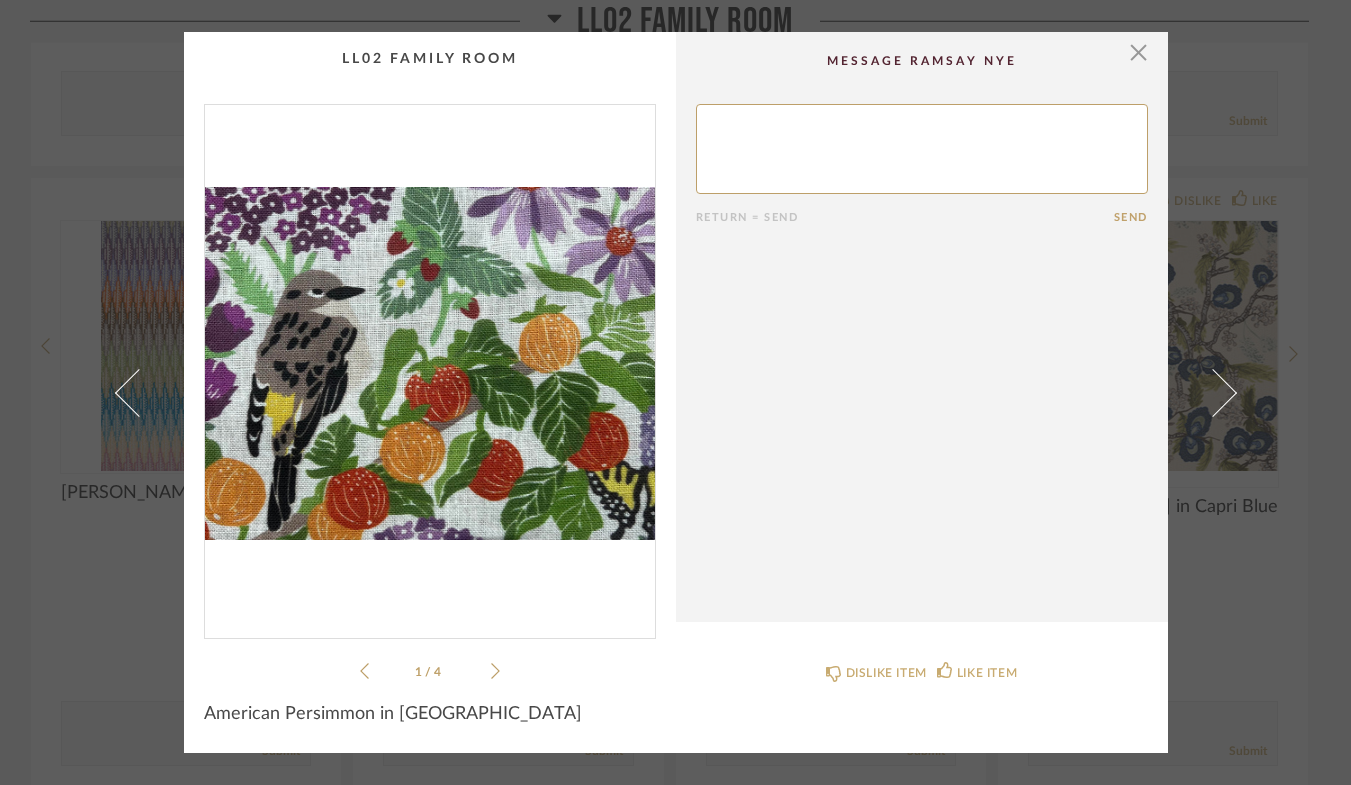 click 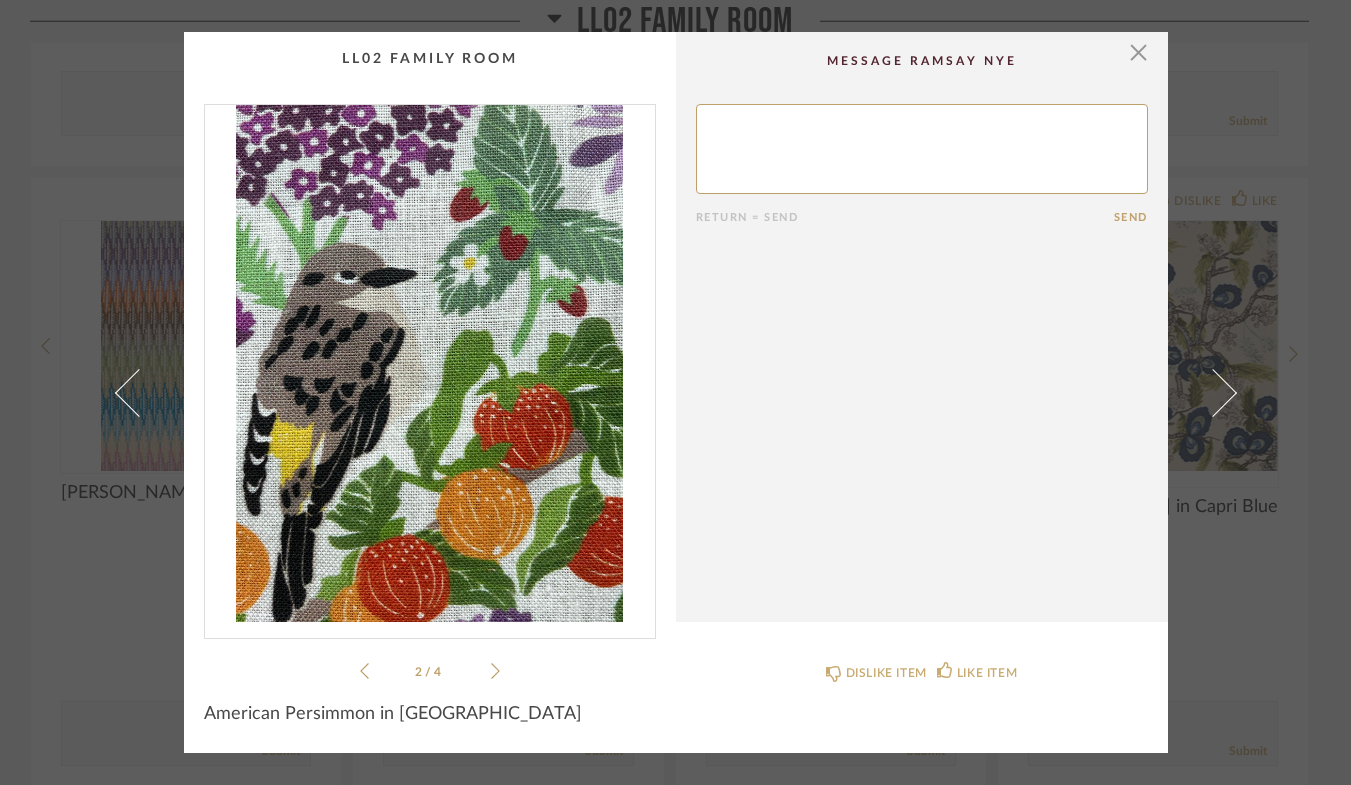 click 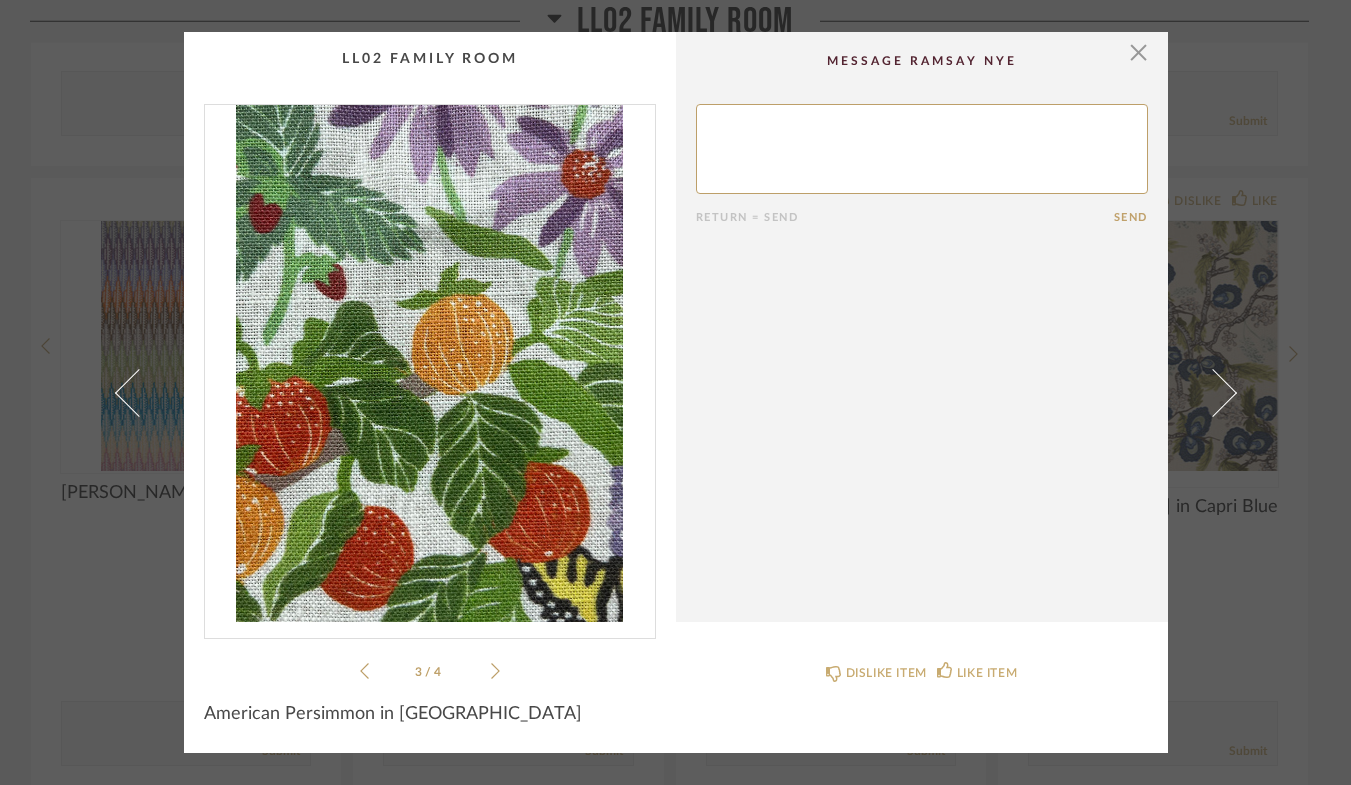 click 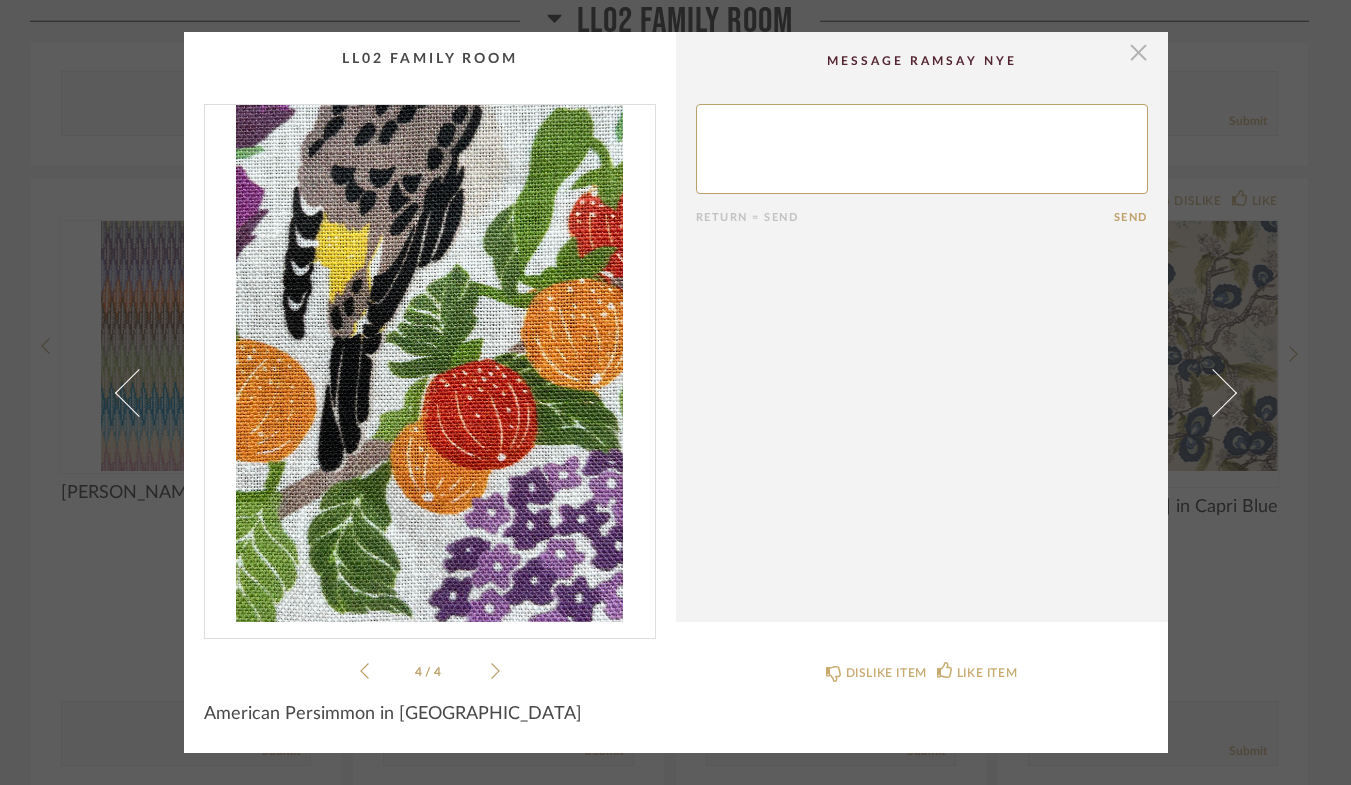 click at bounding box center [1139, 52] 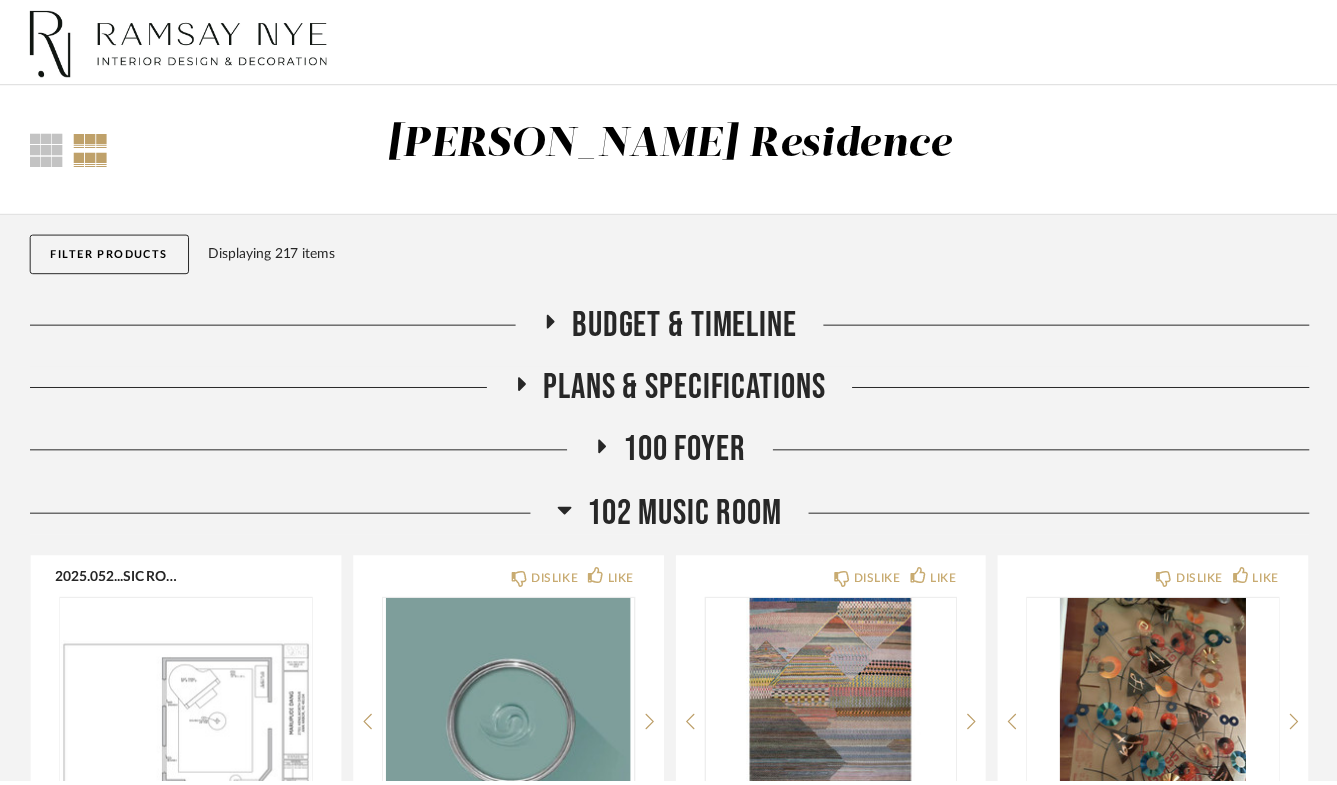 scroll, scrollTop: 4914, scrollLeft: 0, axis: vertical 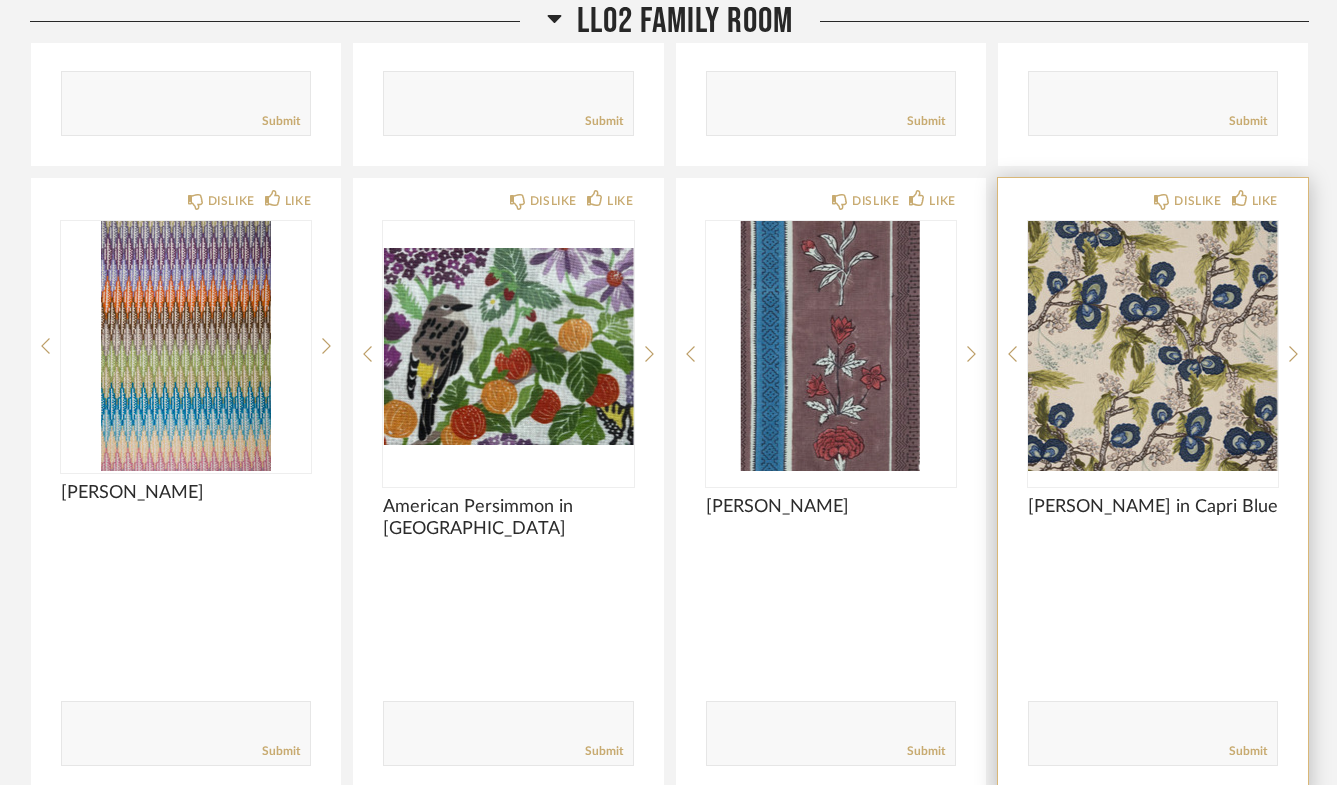 click at bounding box center [1153, 346] 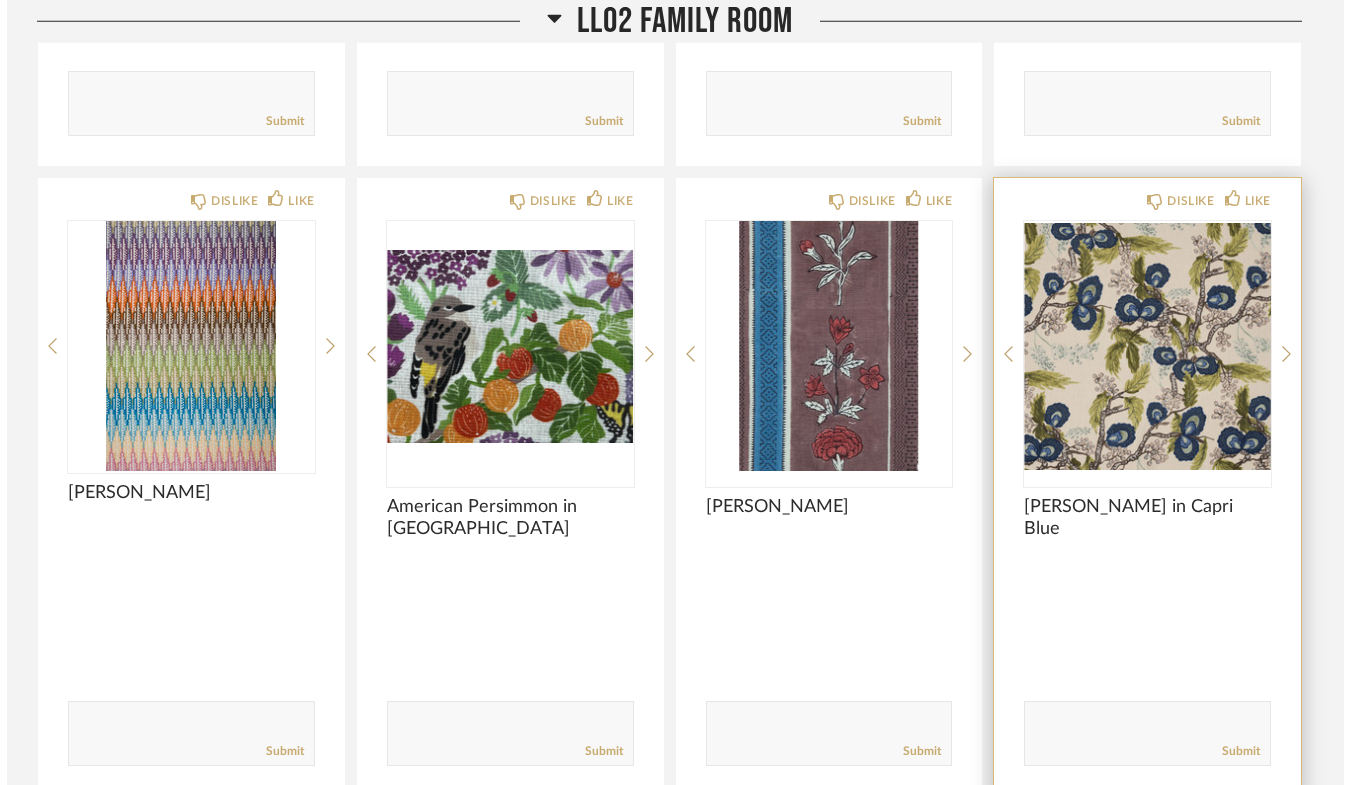 scroll, scrollTop: 0, scrollLeft: 0, axis: both 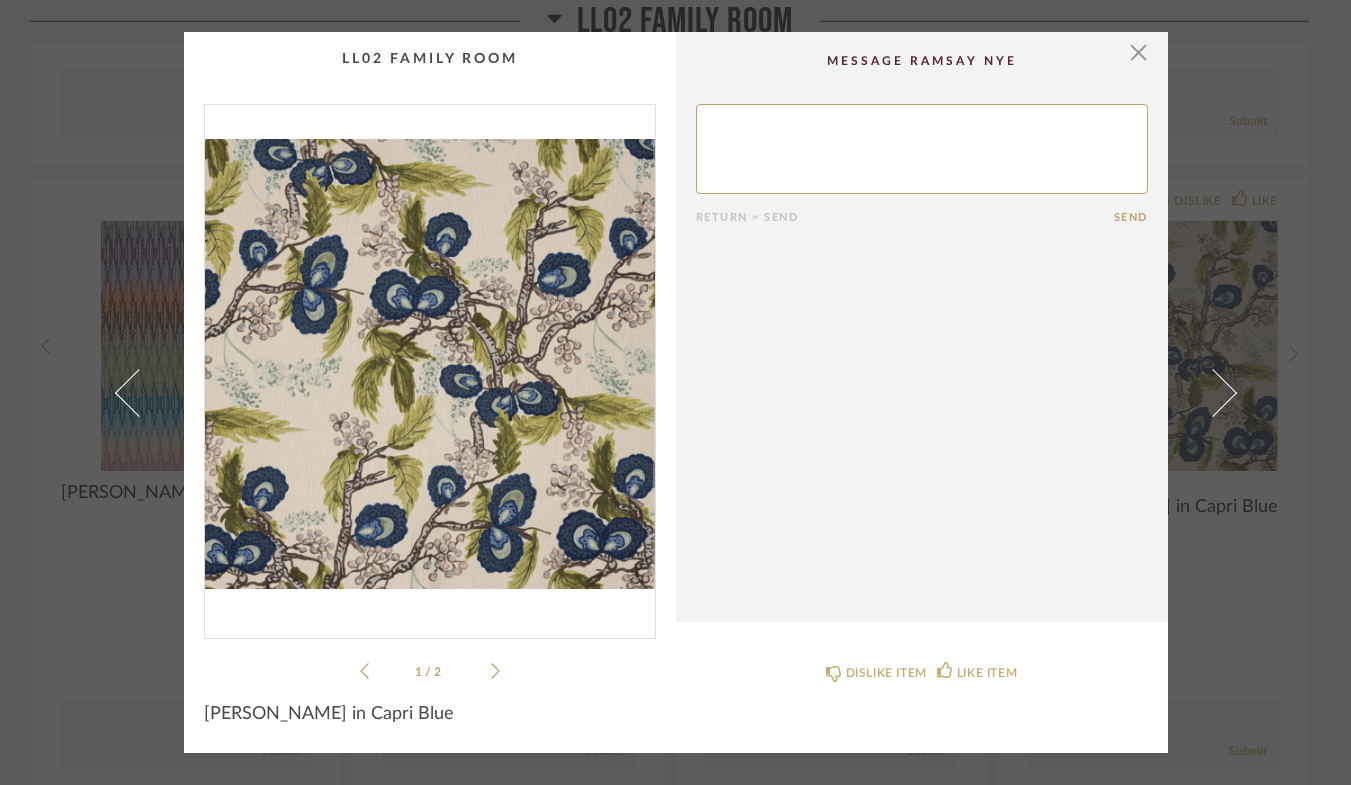 click 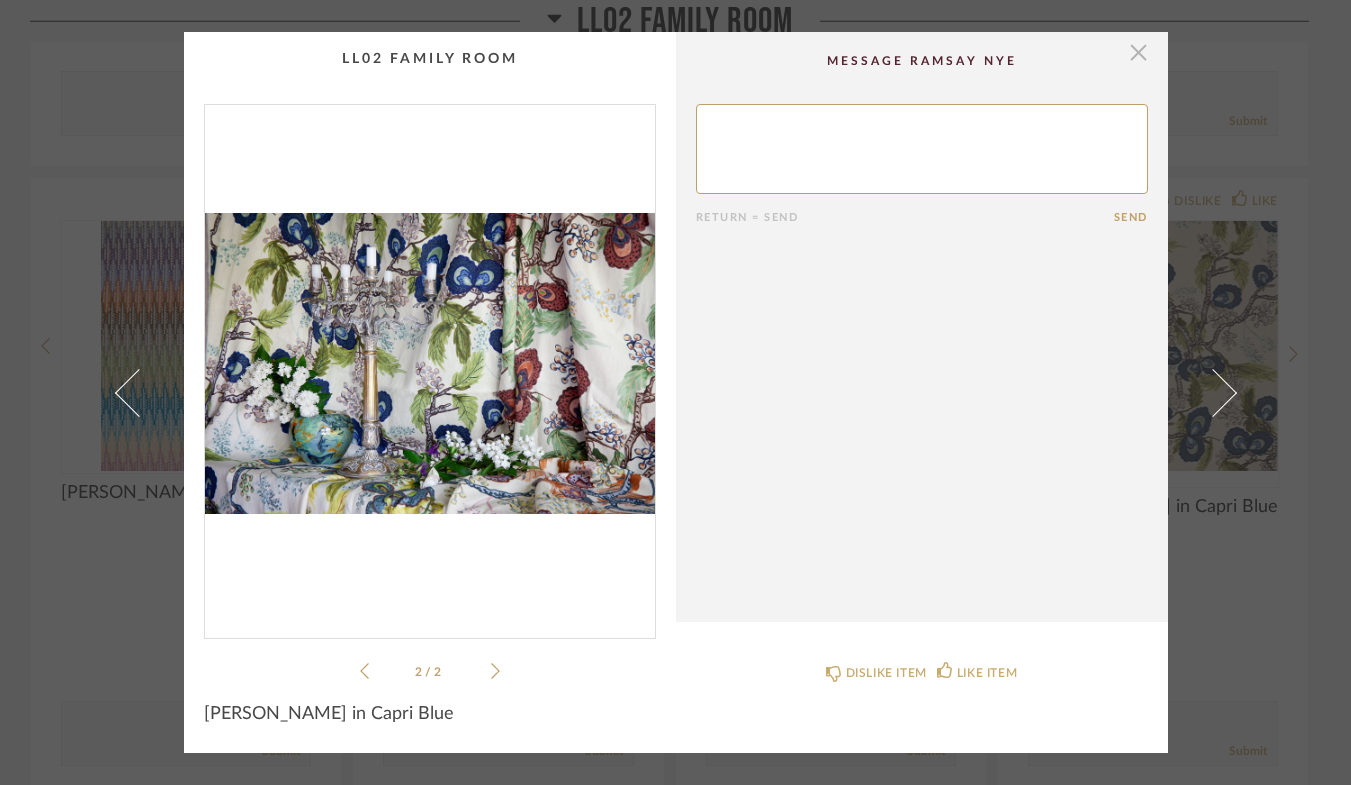 click at bounding box center [1139, 52] 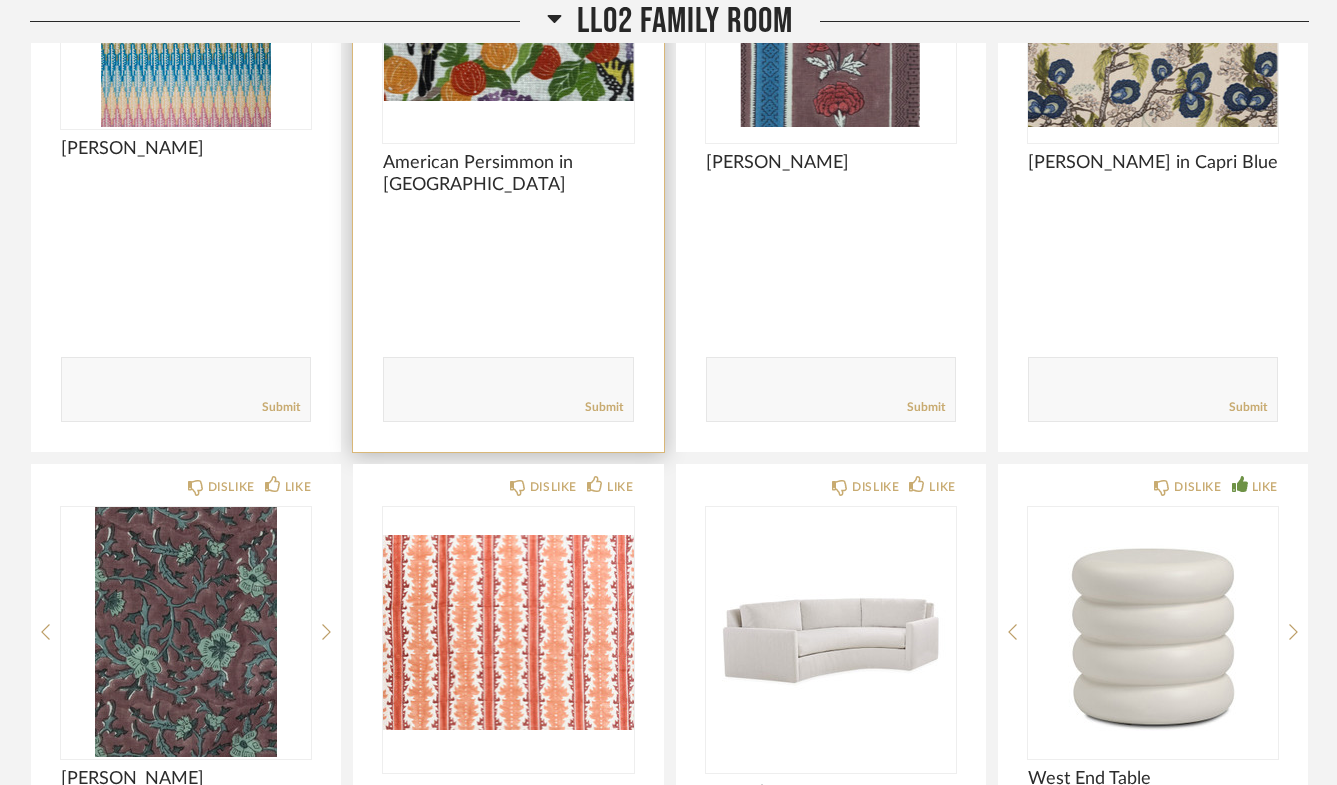 scroll, scrollTop: 5279, scrollLeft: 0, axis: vertical 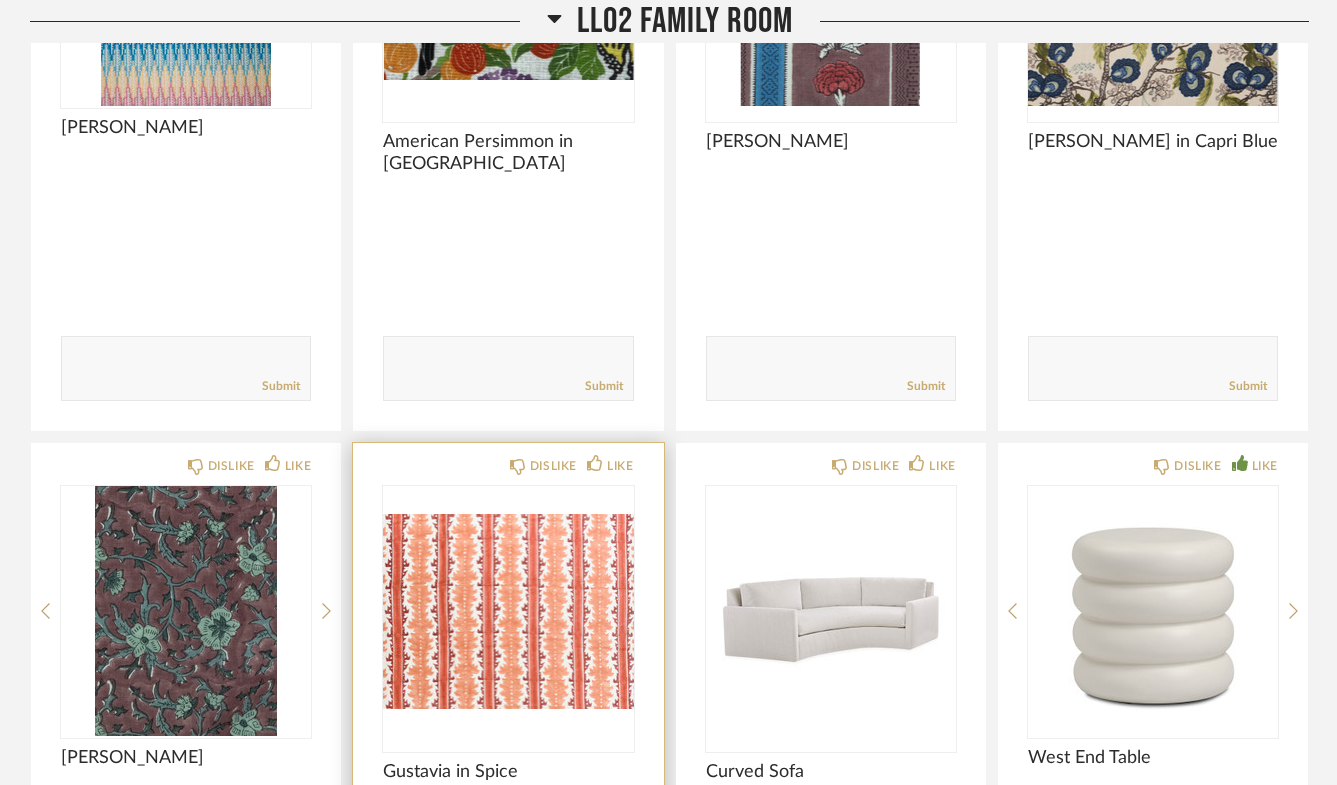 click at bounding box center (508, 611) 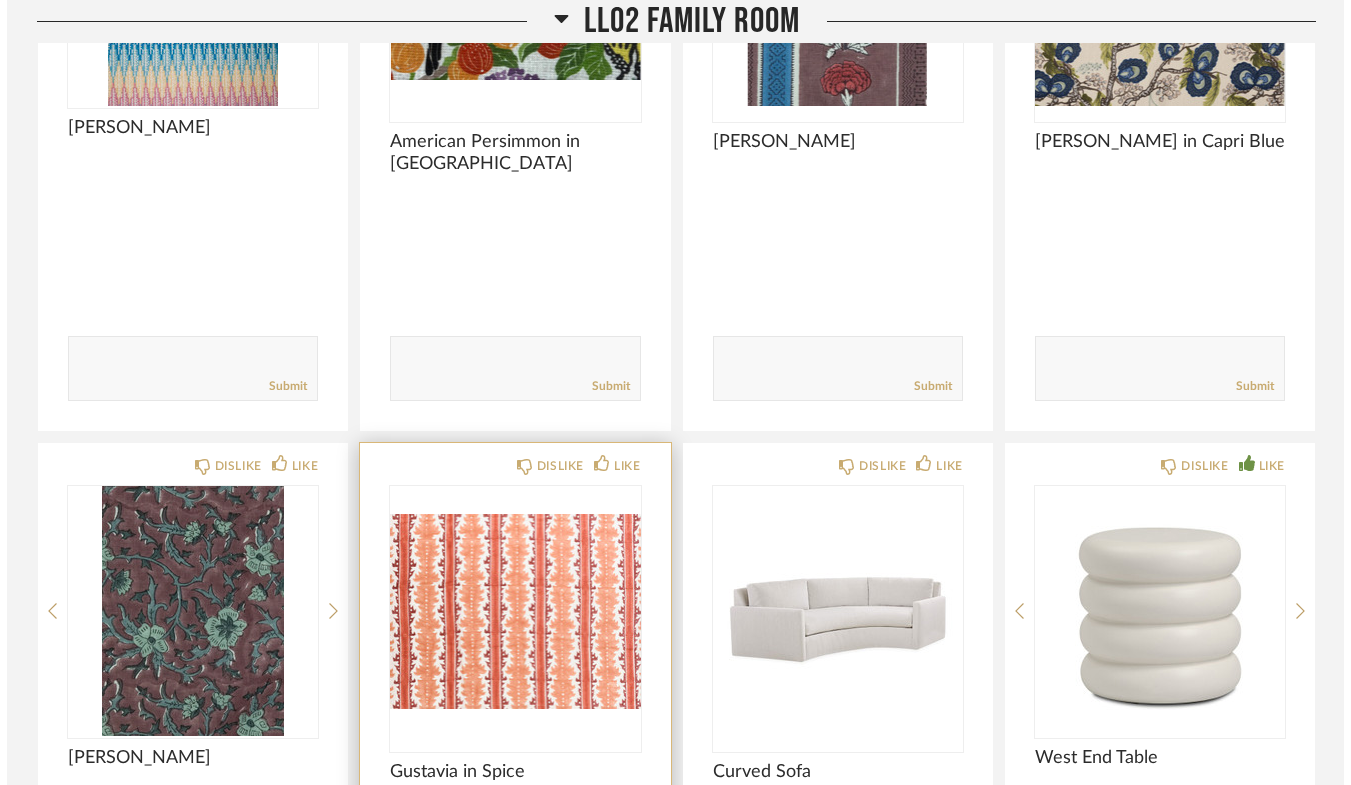scroll, scrollTop: 0, scrollLeft: 0, axis: both 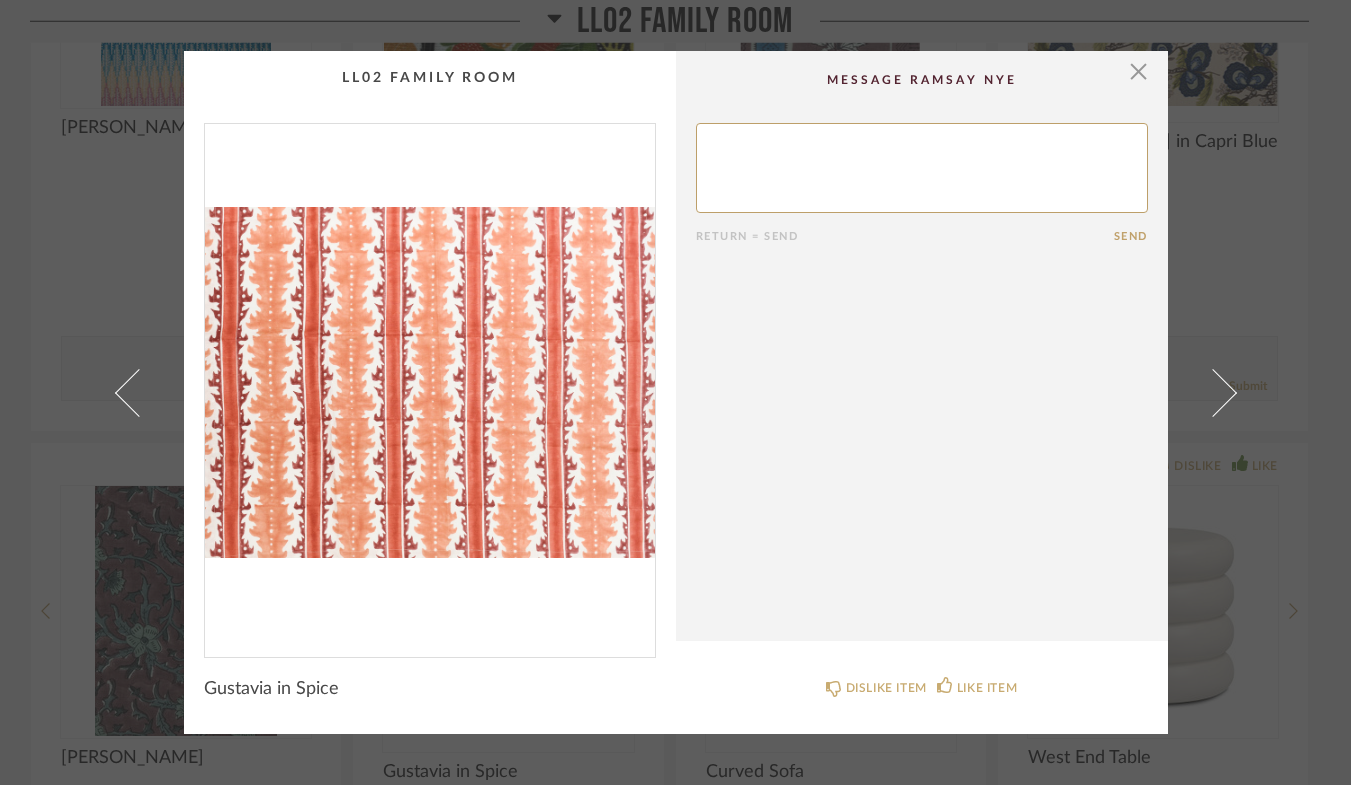 click at bounding box center [430, 382] 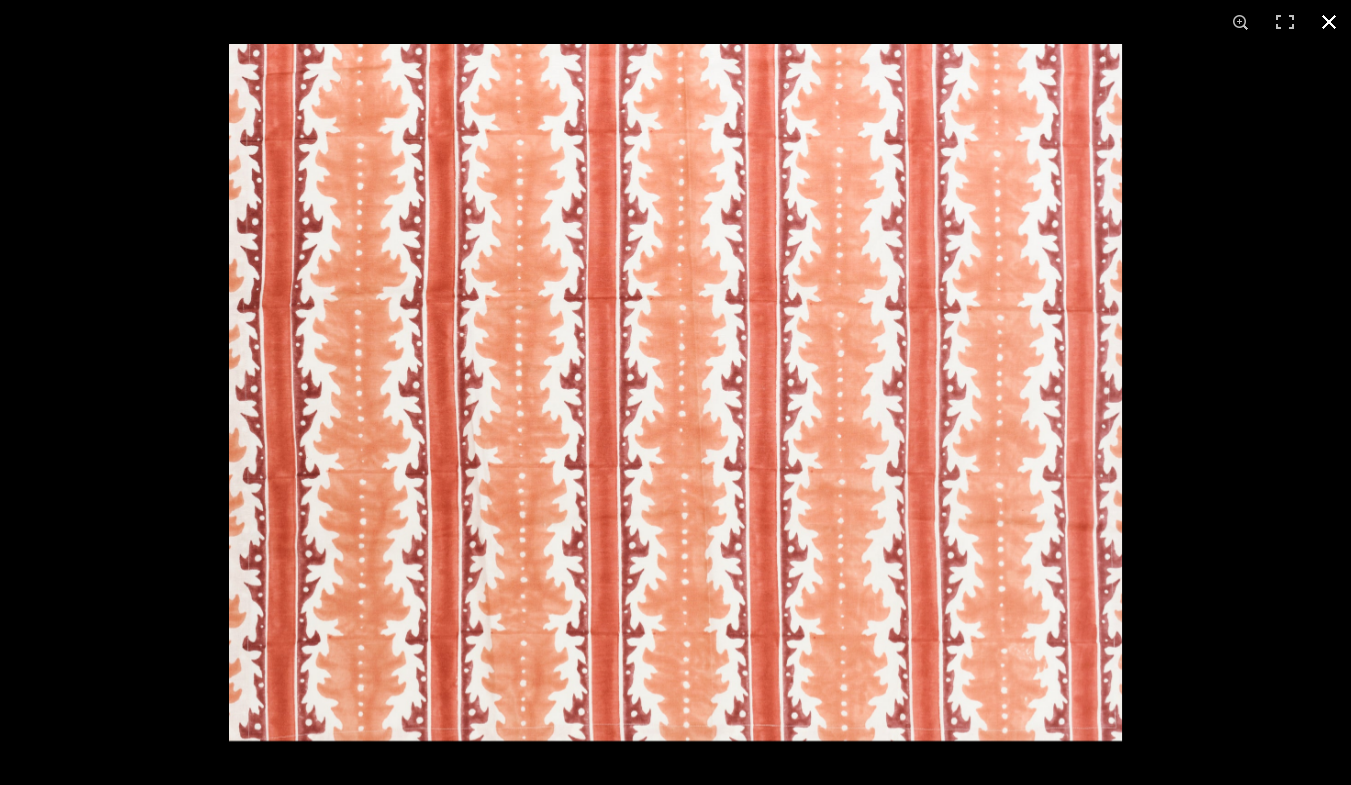 click at bounding box center [1329, 22] 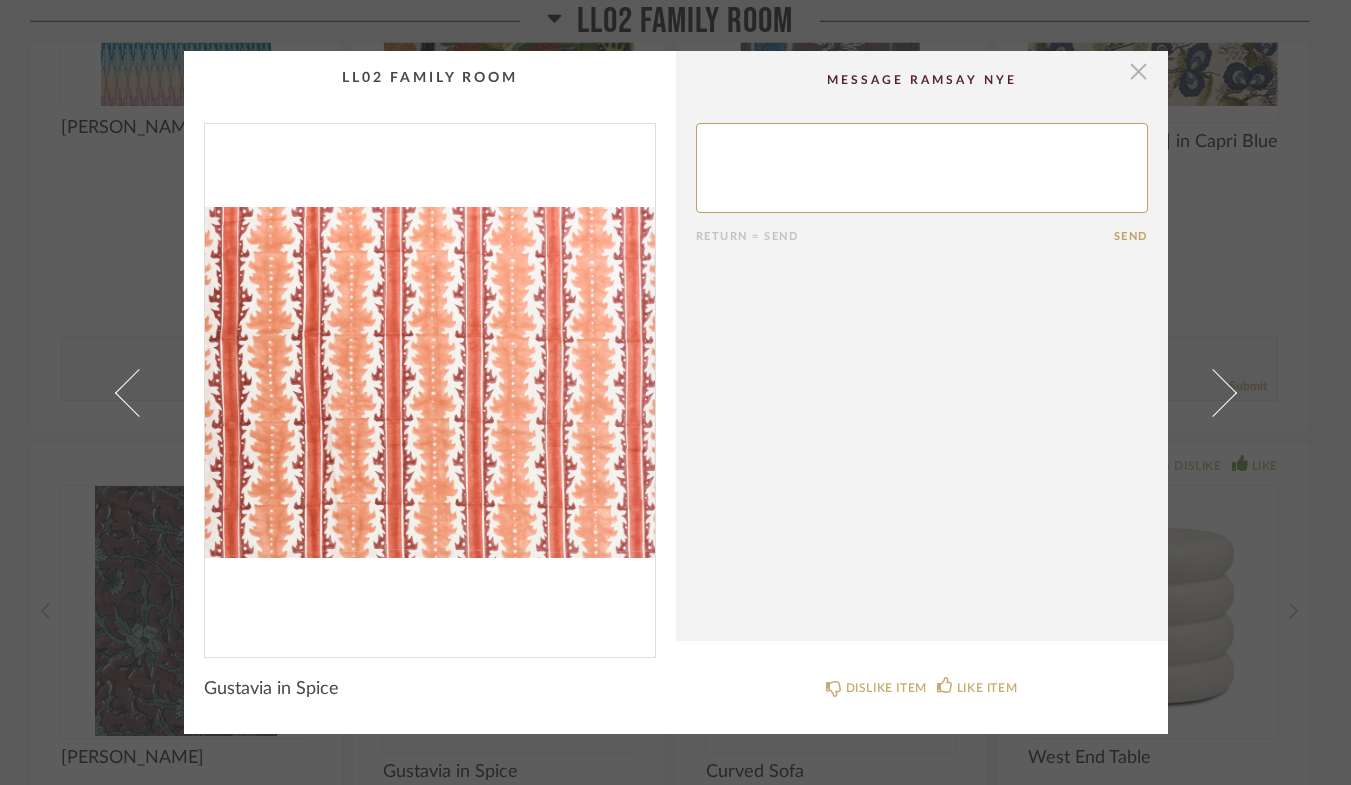 click at bounding box center [1139, 71] 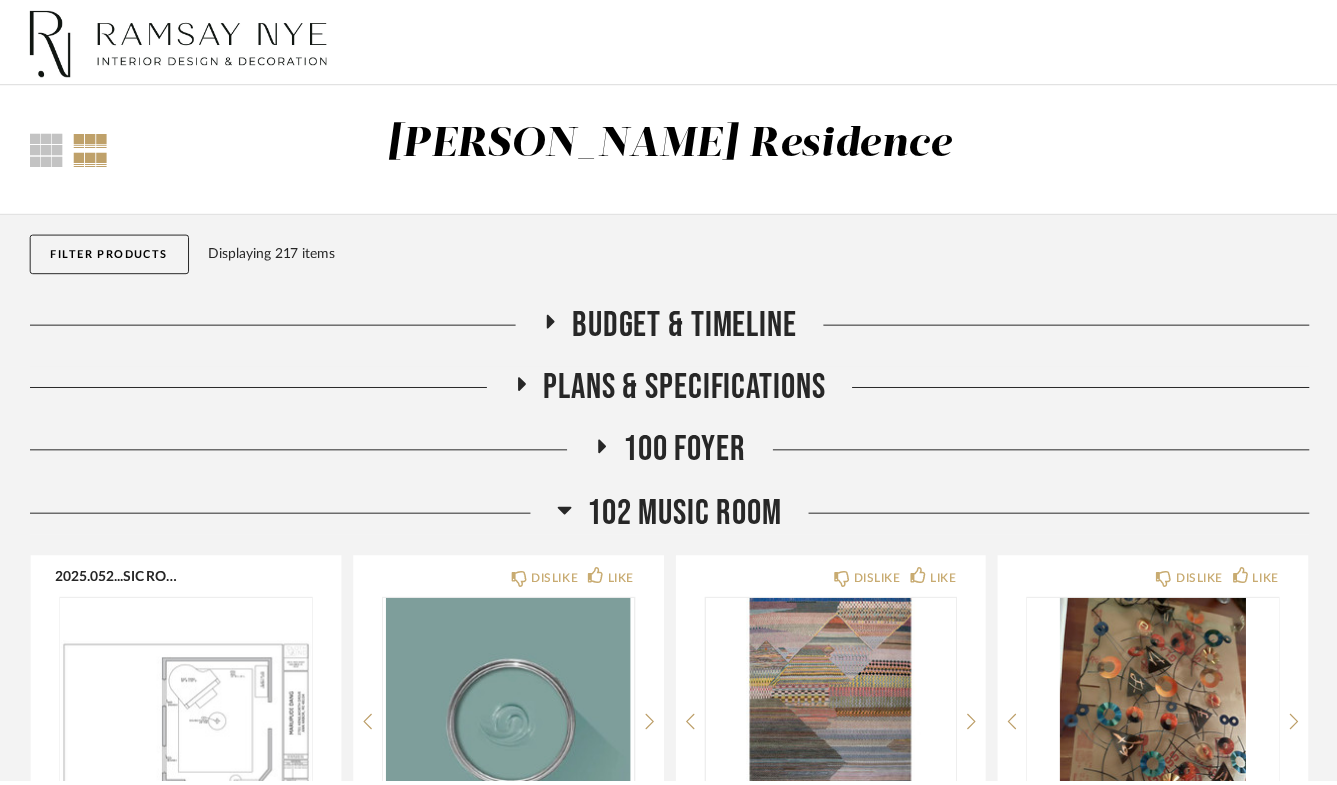 scroll, scrollTop: 5279, scrollLeft: 0, axis: vertical 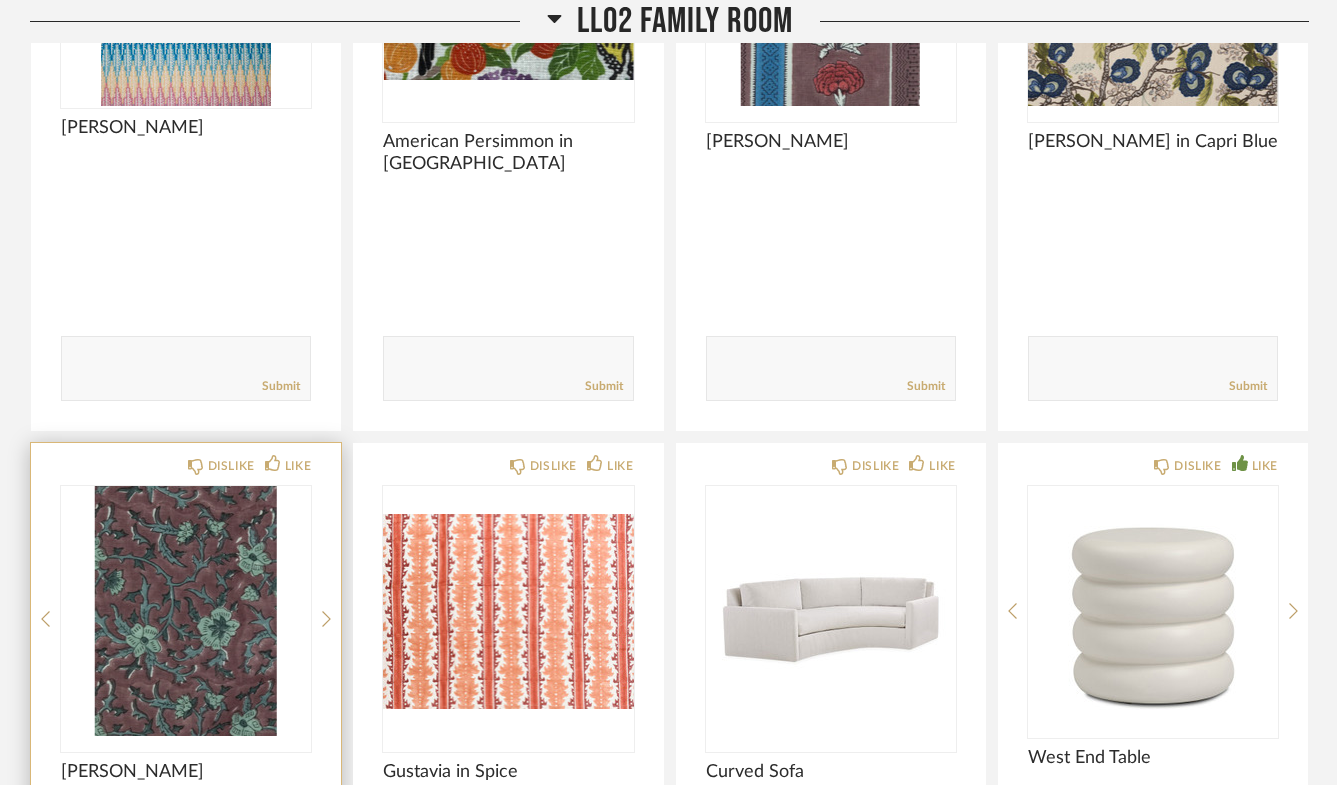 click at bounding box center (186, 611) 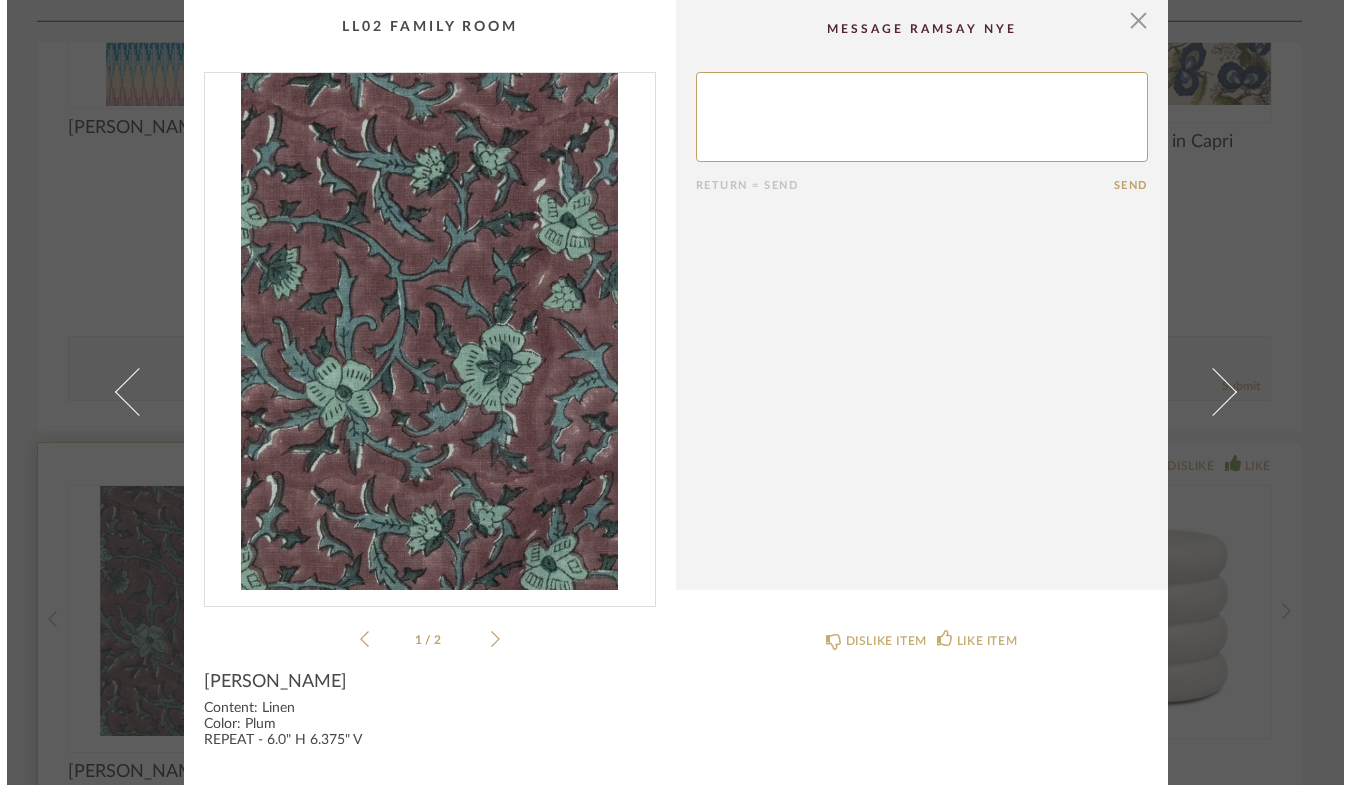 scroll, scrollTop: 0, scrollLeft: 0, axis: both 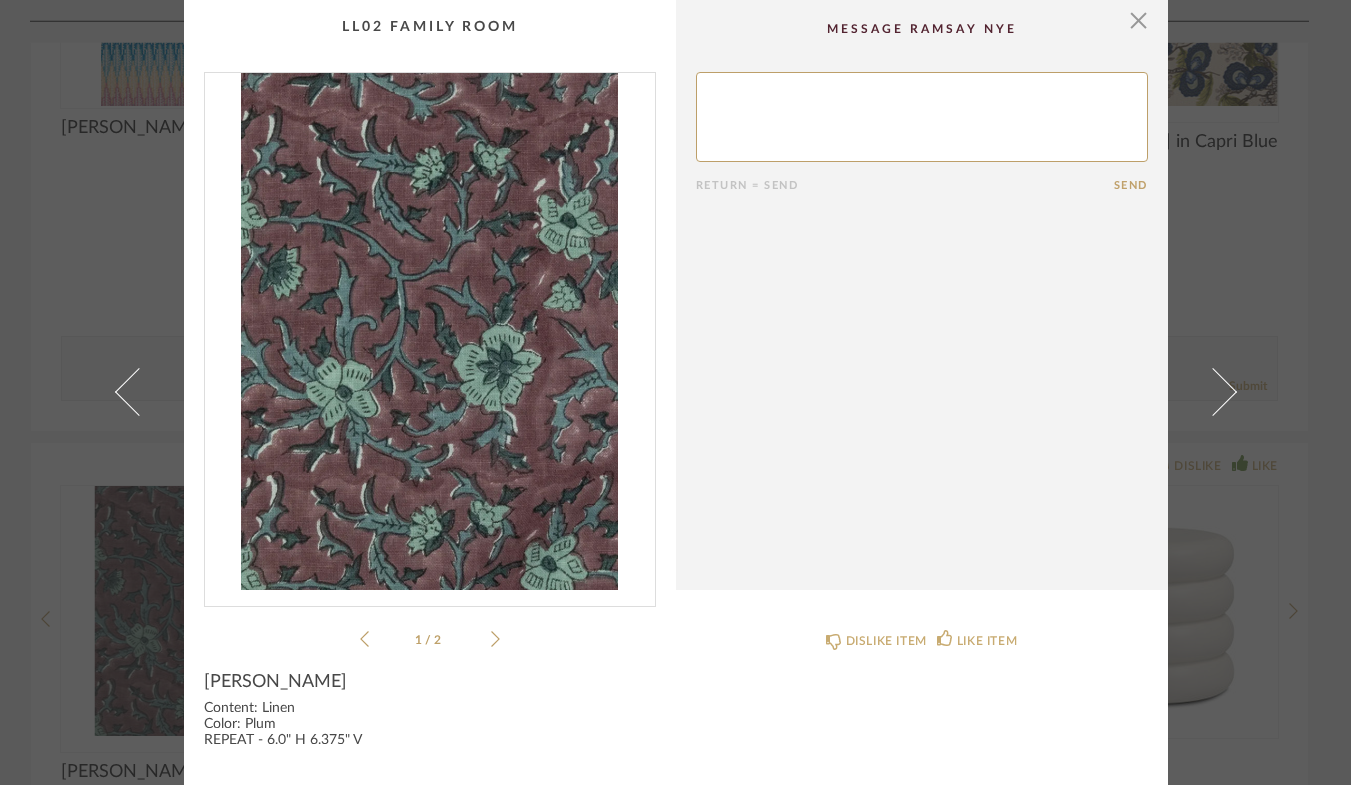 click 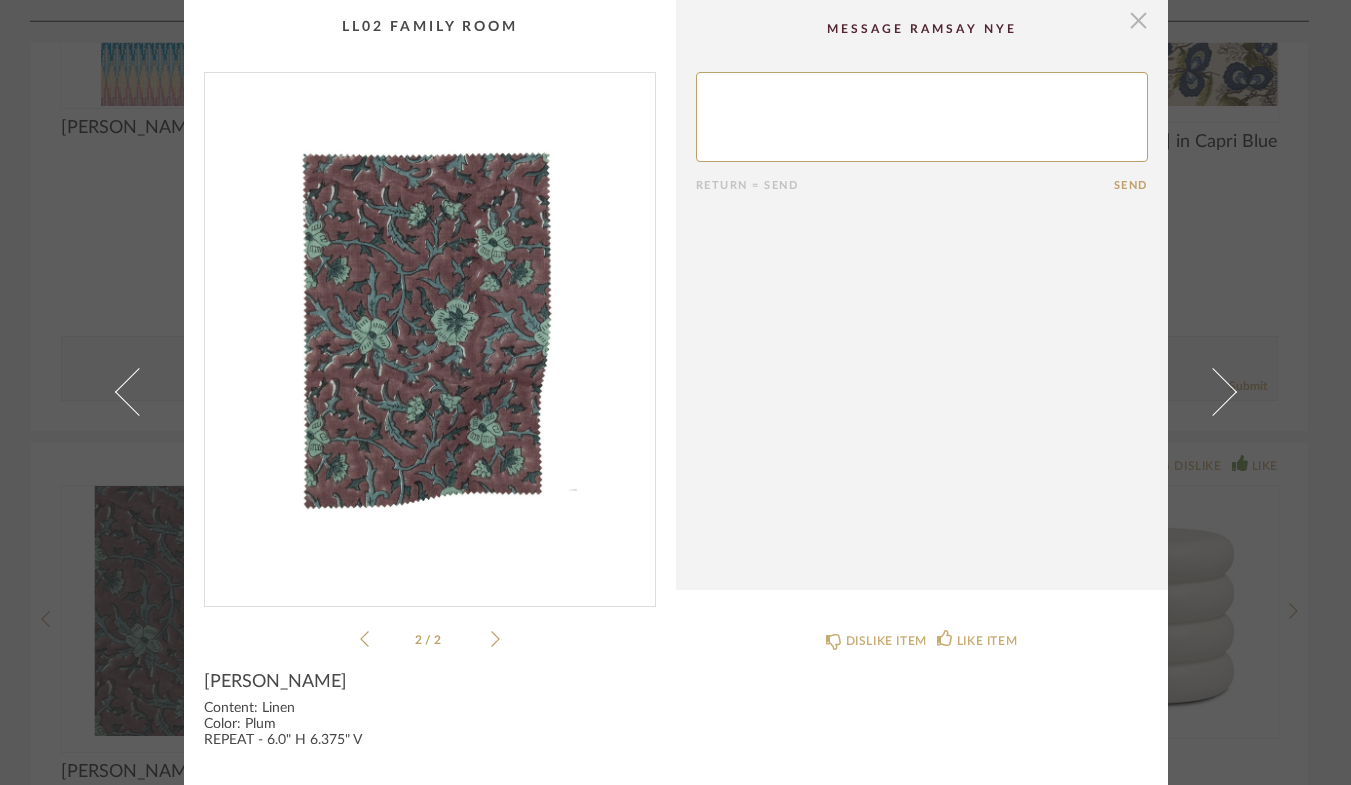 click at bounding box center [1139, 20] 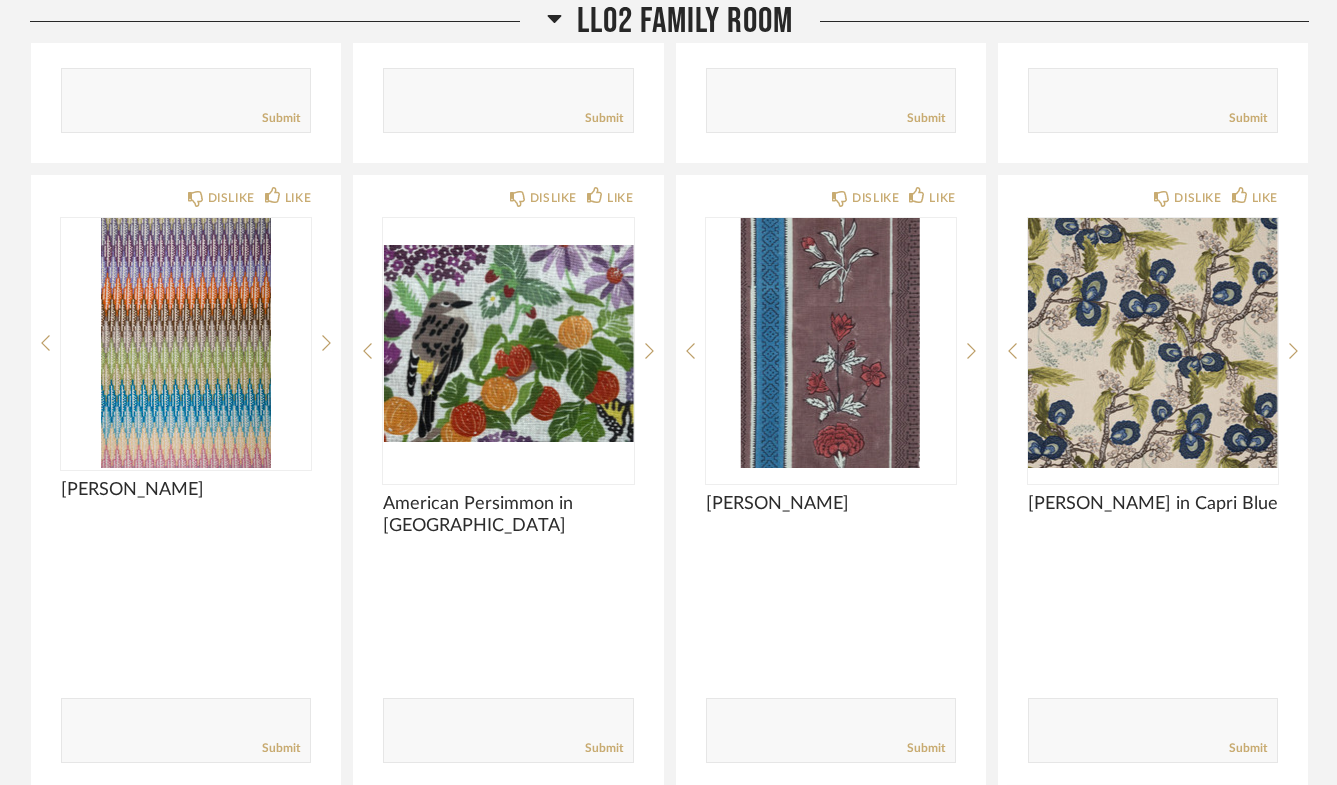 scroll, scrollTop: 4898, scrollLeft: 0, axis: vertical 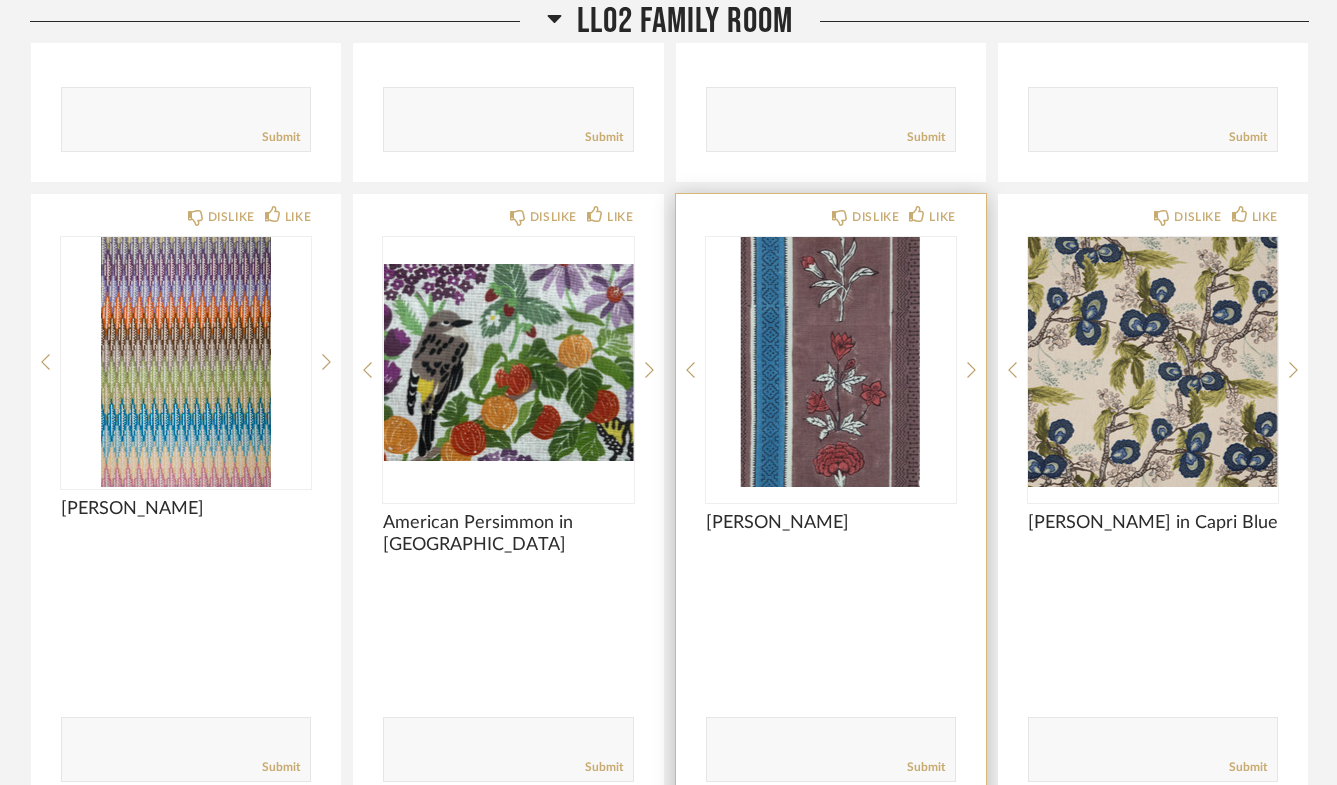 click at bounding box center (831, 362) 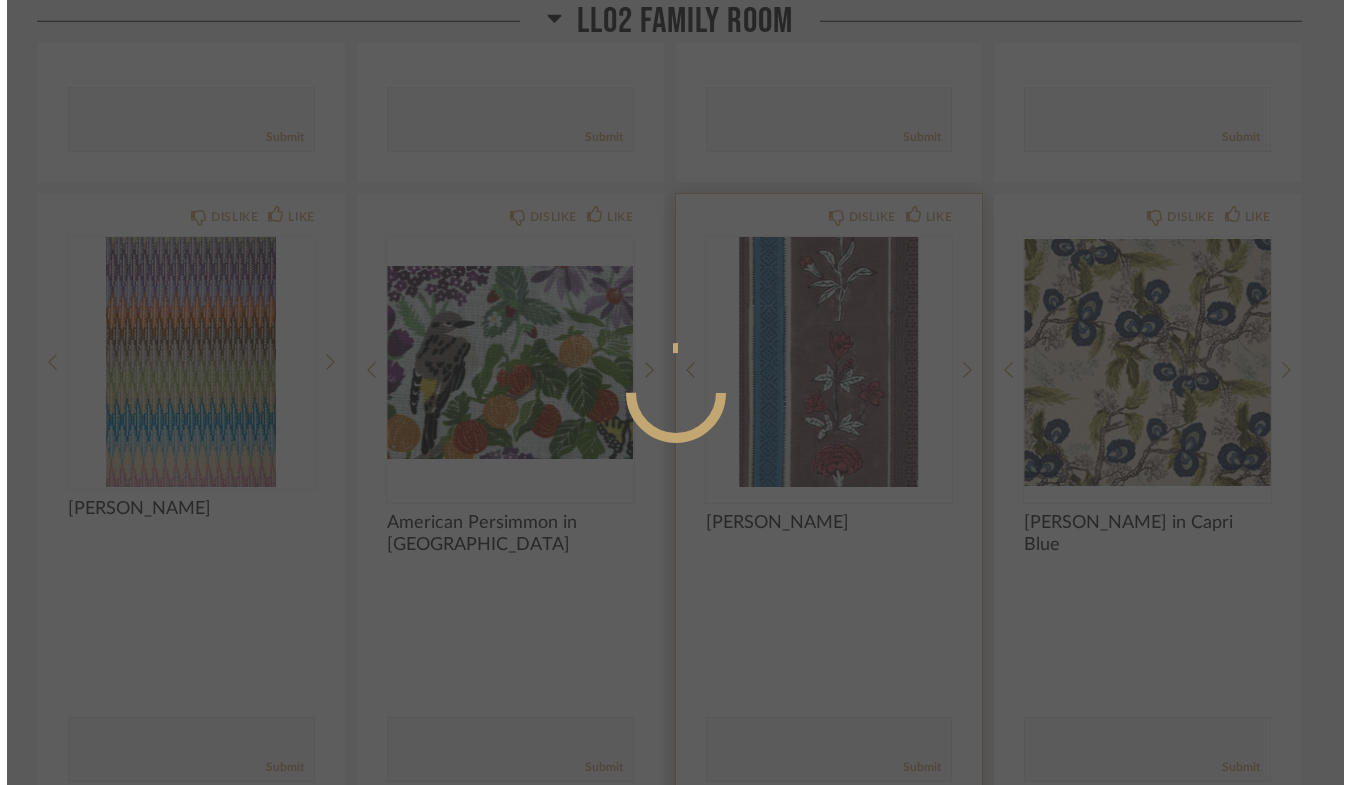 scroll, scrollTop: 0, scrollLeft: 0, axis: both 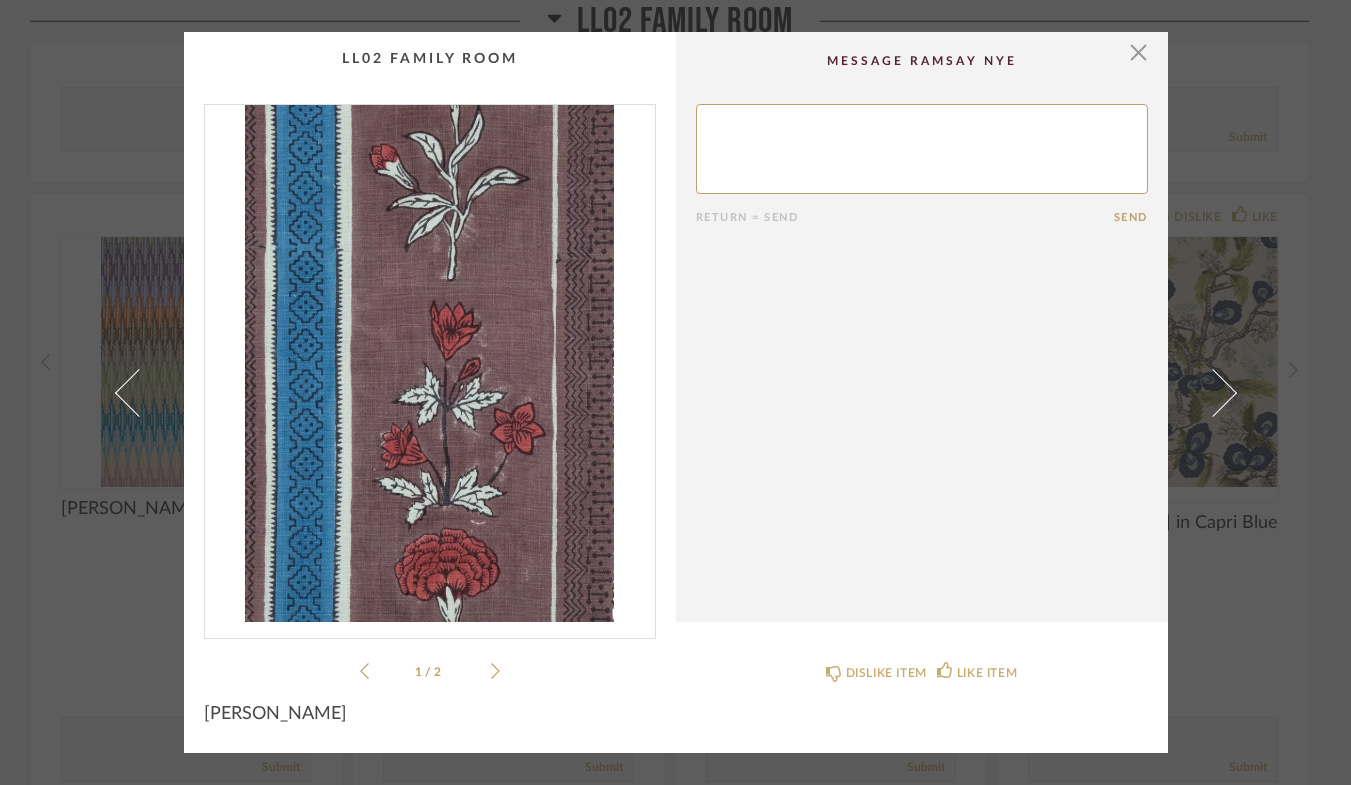 click 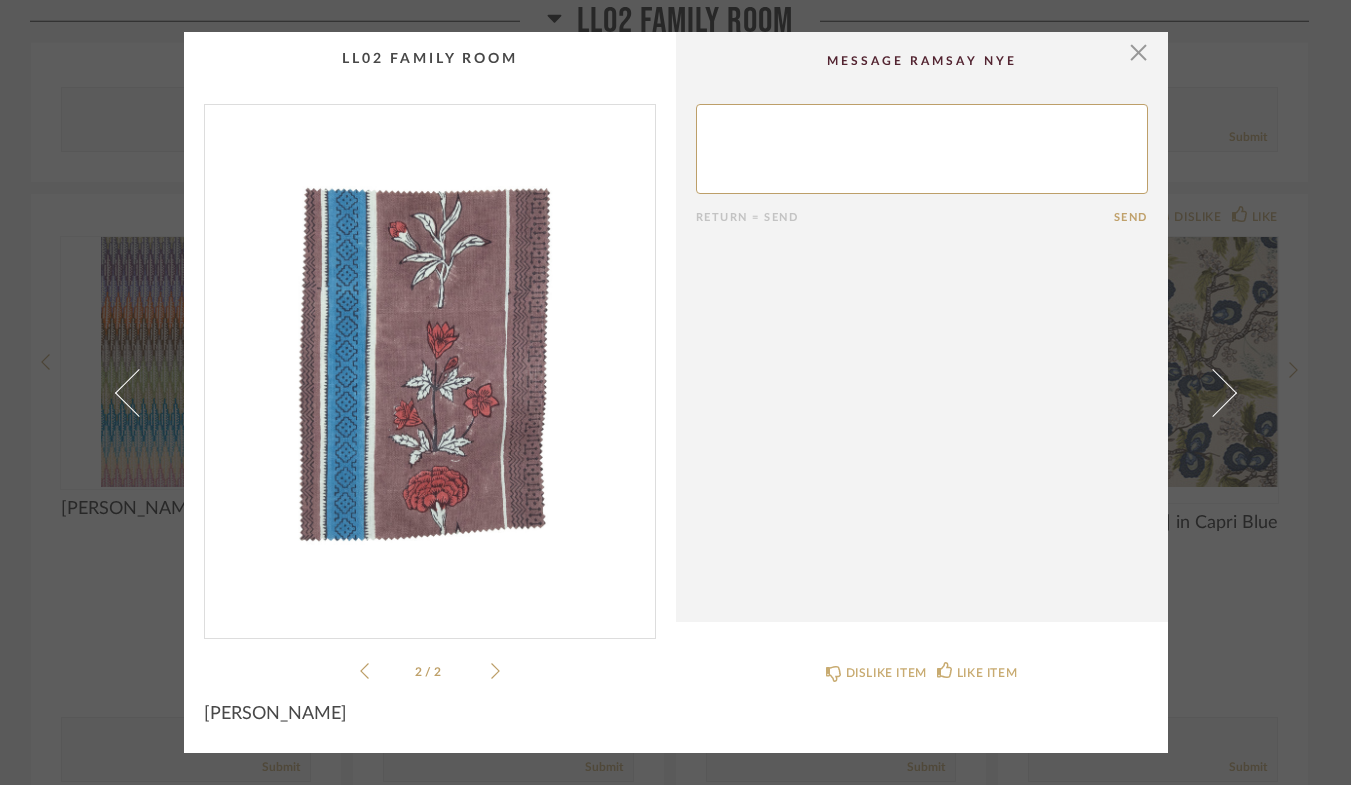 click on "Return = Send  Send" 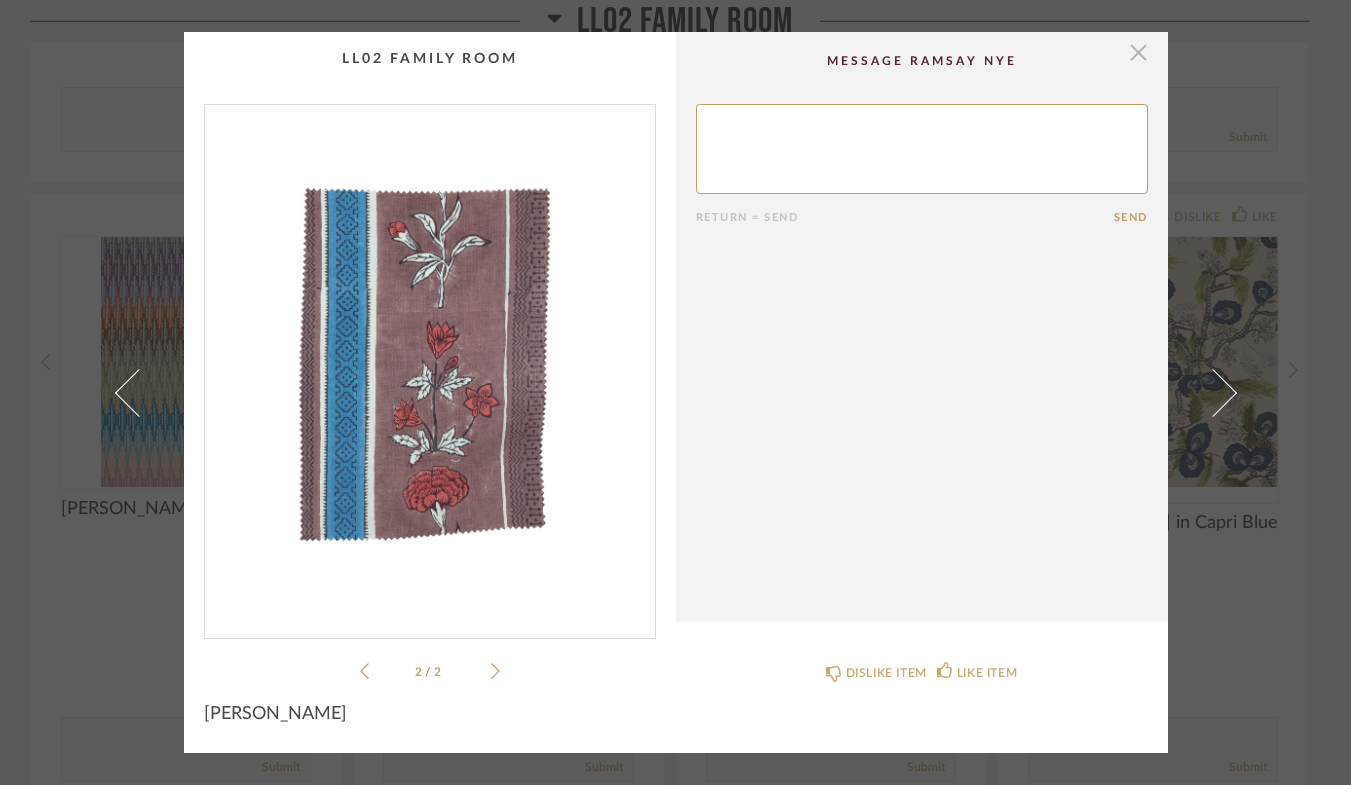 click at bounding box center [1139, 52] 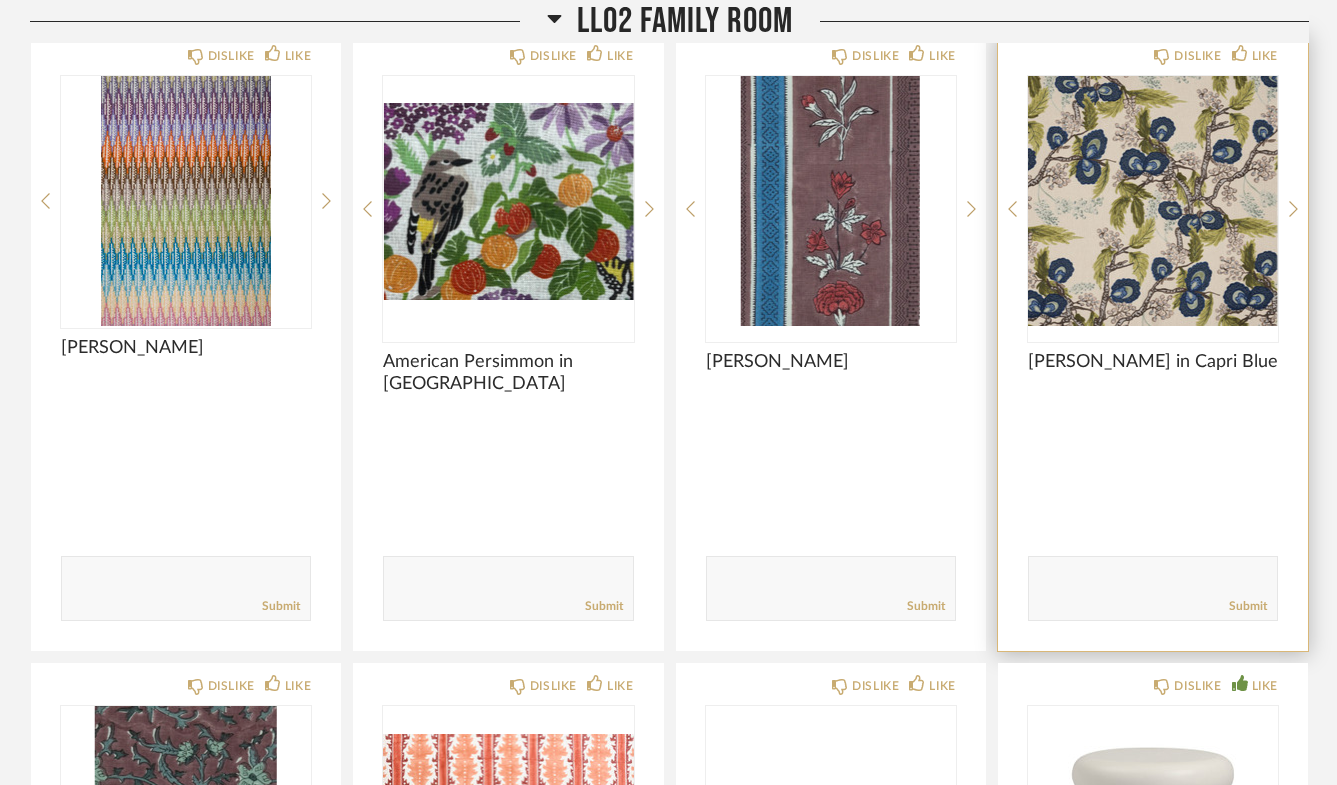 scroll, scrollTop: 5043, scrollLeft: 0, axis: vertical 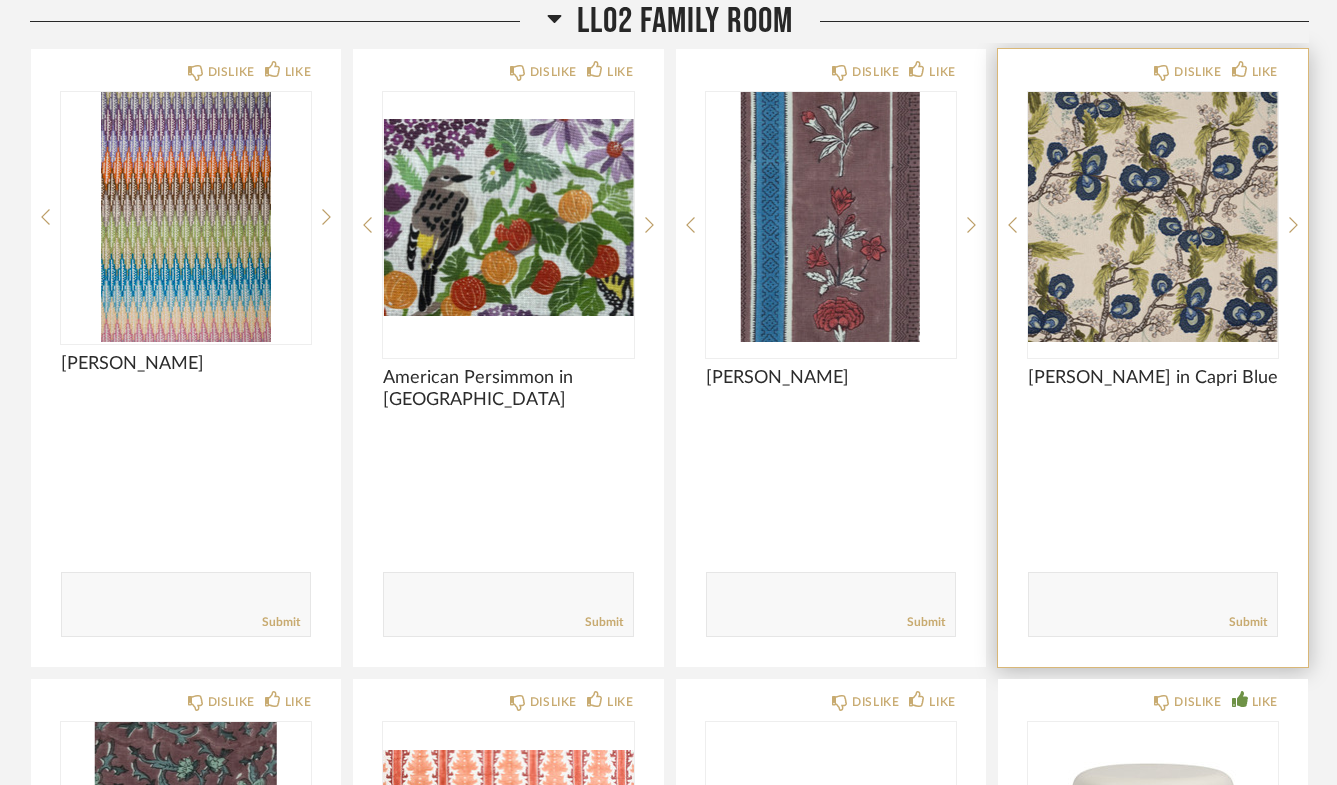 click at bounding box center [1153, 217] 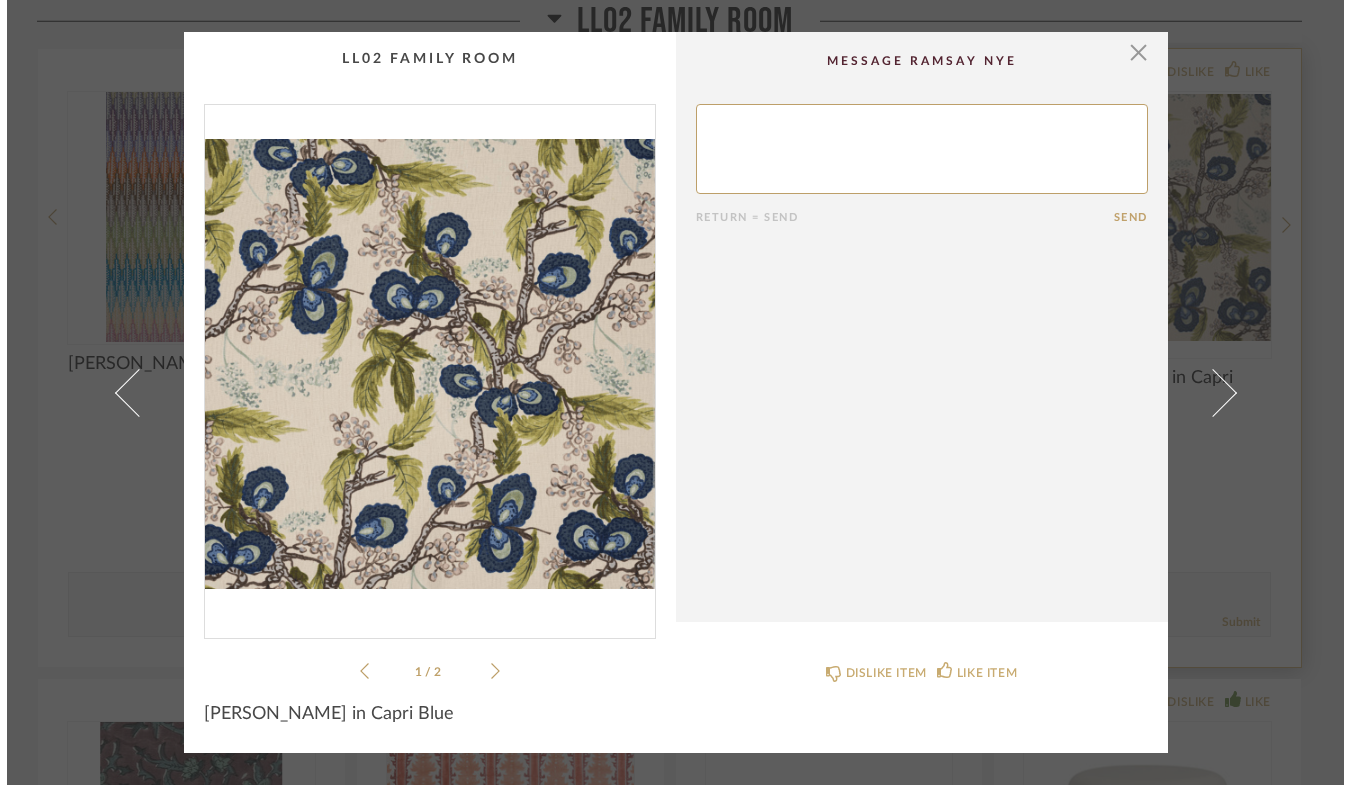 scroll, scrollTop: 0, scrollLeft: 0, axis: both 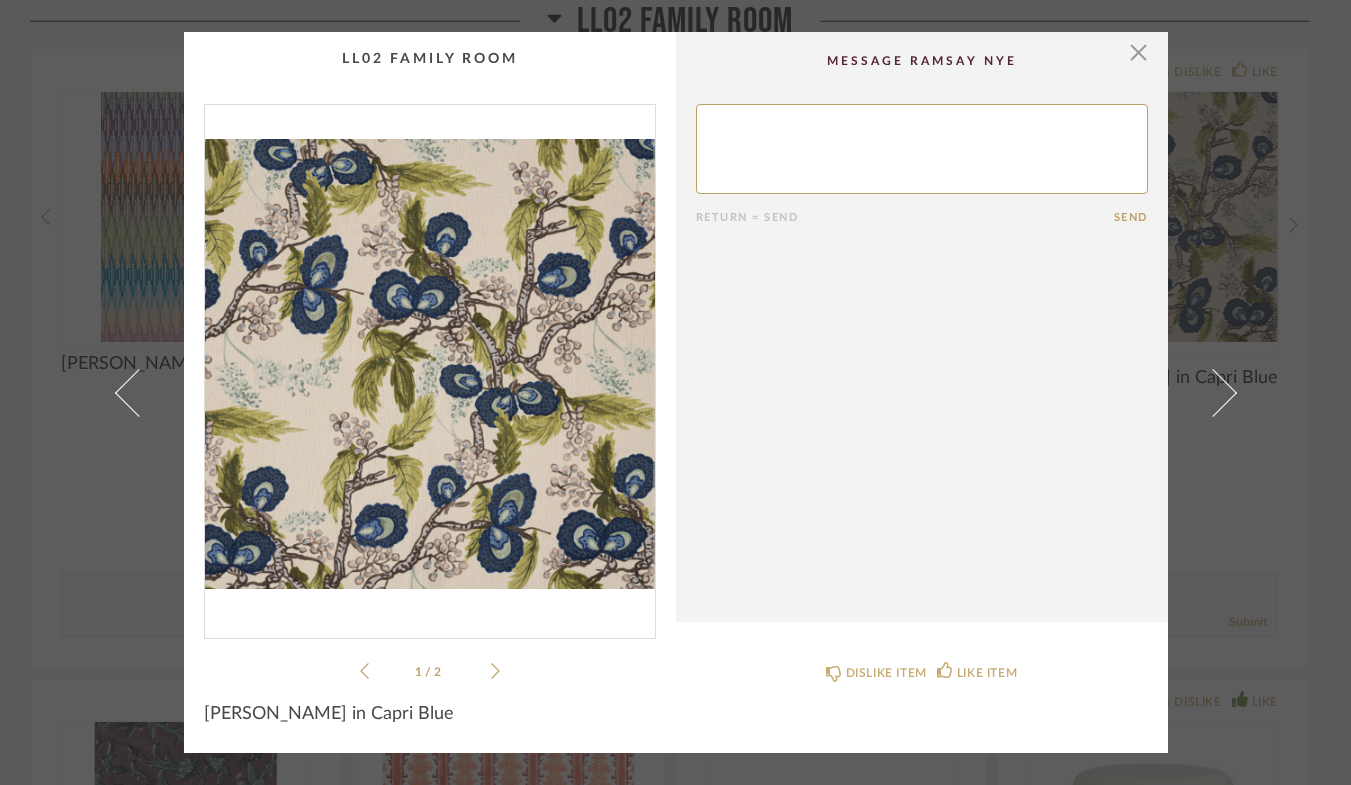 click 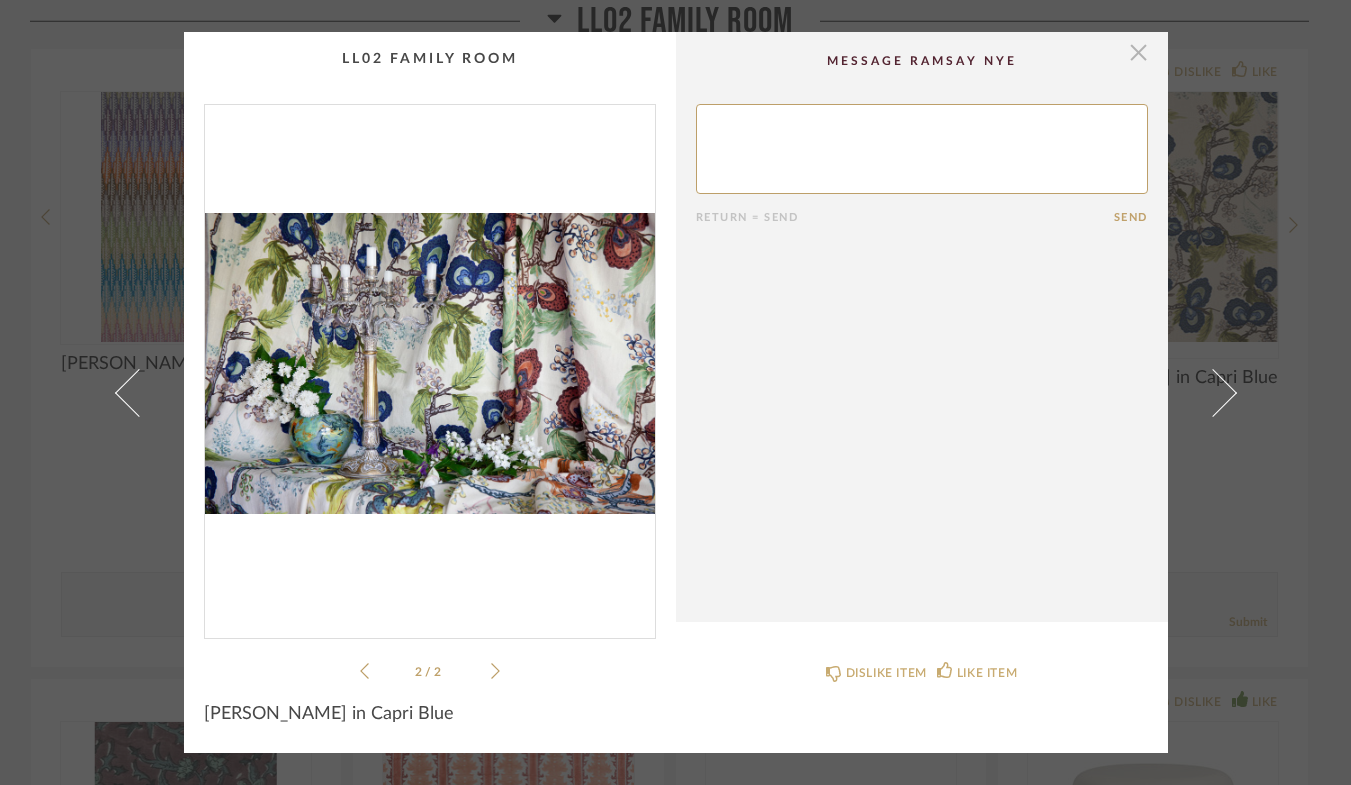 click at bounding box center [1139, 52] 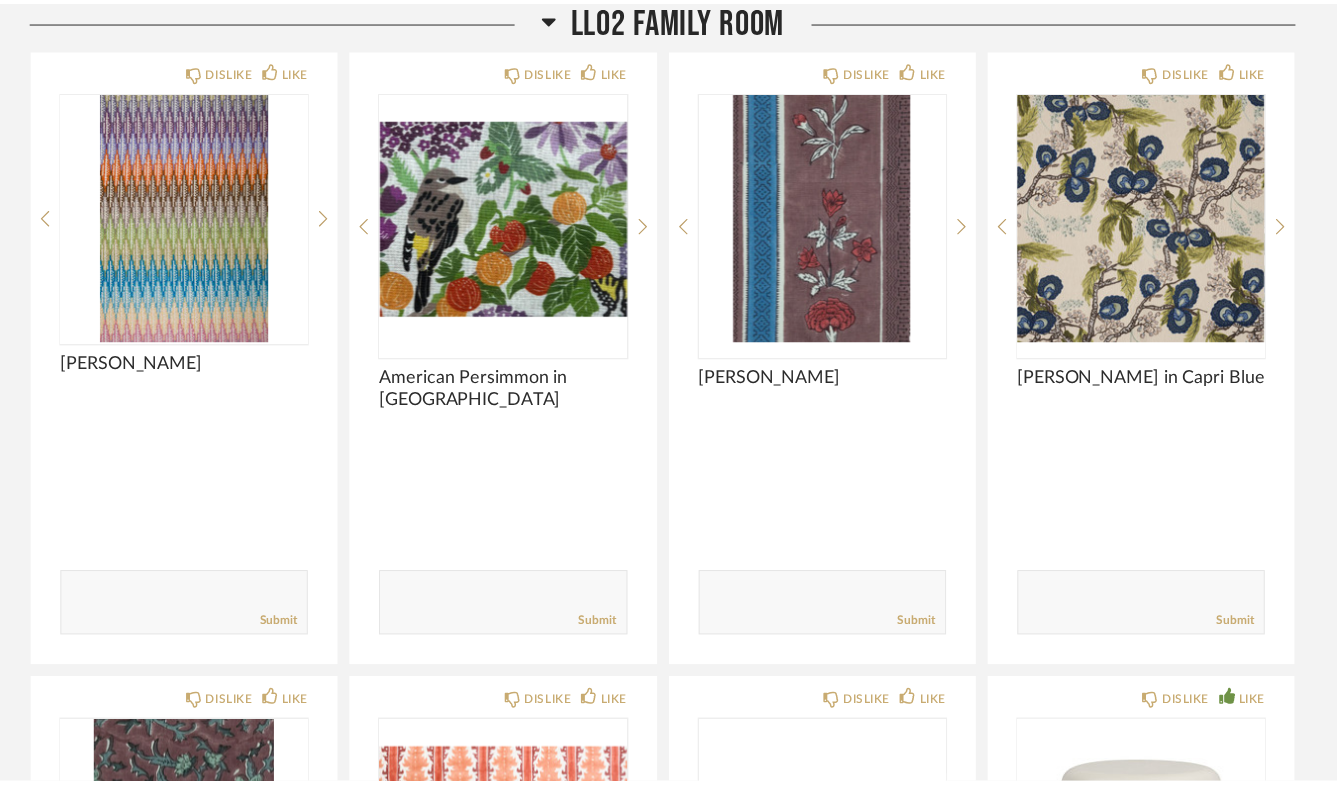 scroll, scrollTop: 5043, scrollLeft: 0, axis: vertical 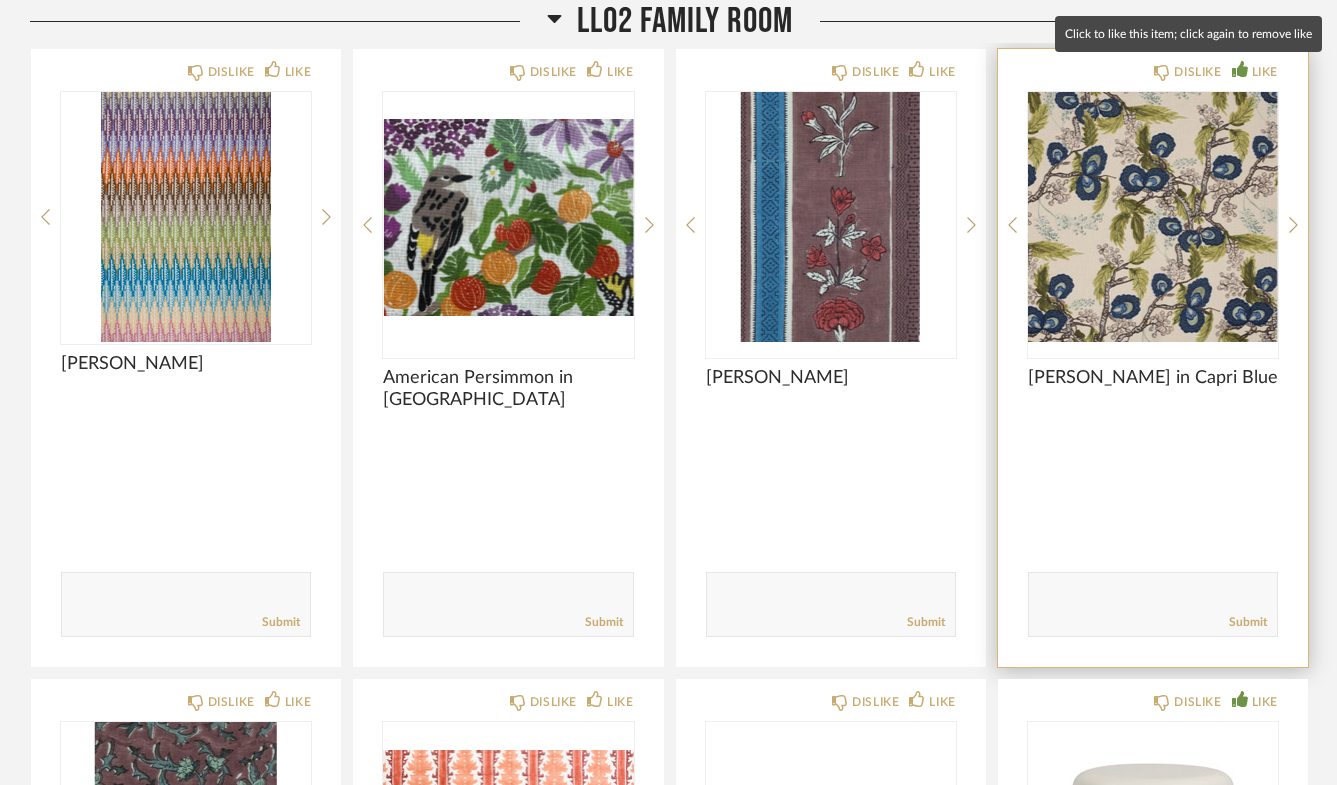 click on "LIKE" 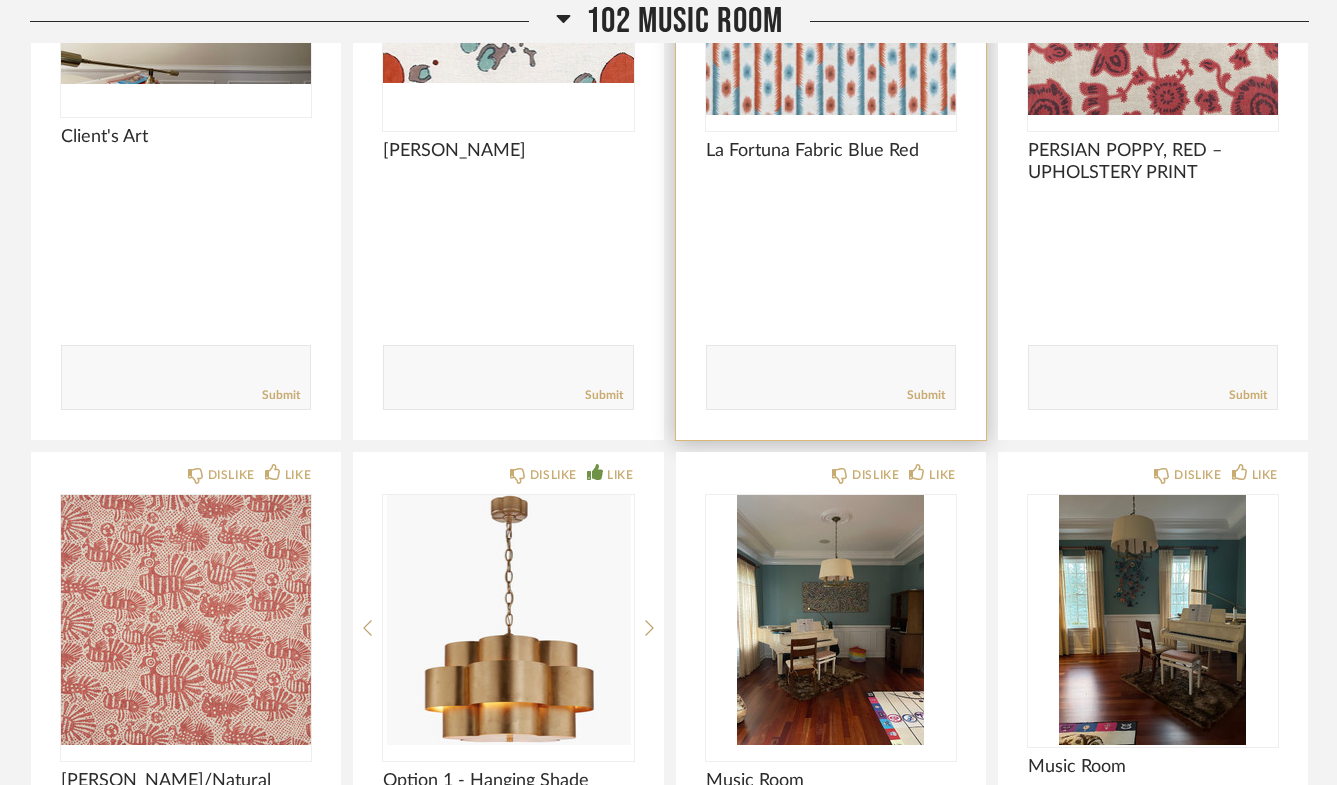 scroll, scrollTop: 1409, scrollLeft: 0, axis: vertical 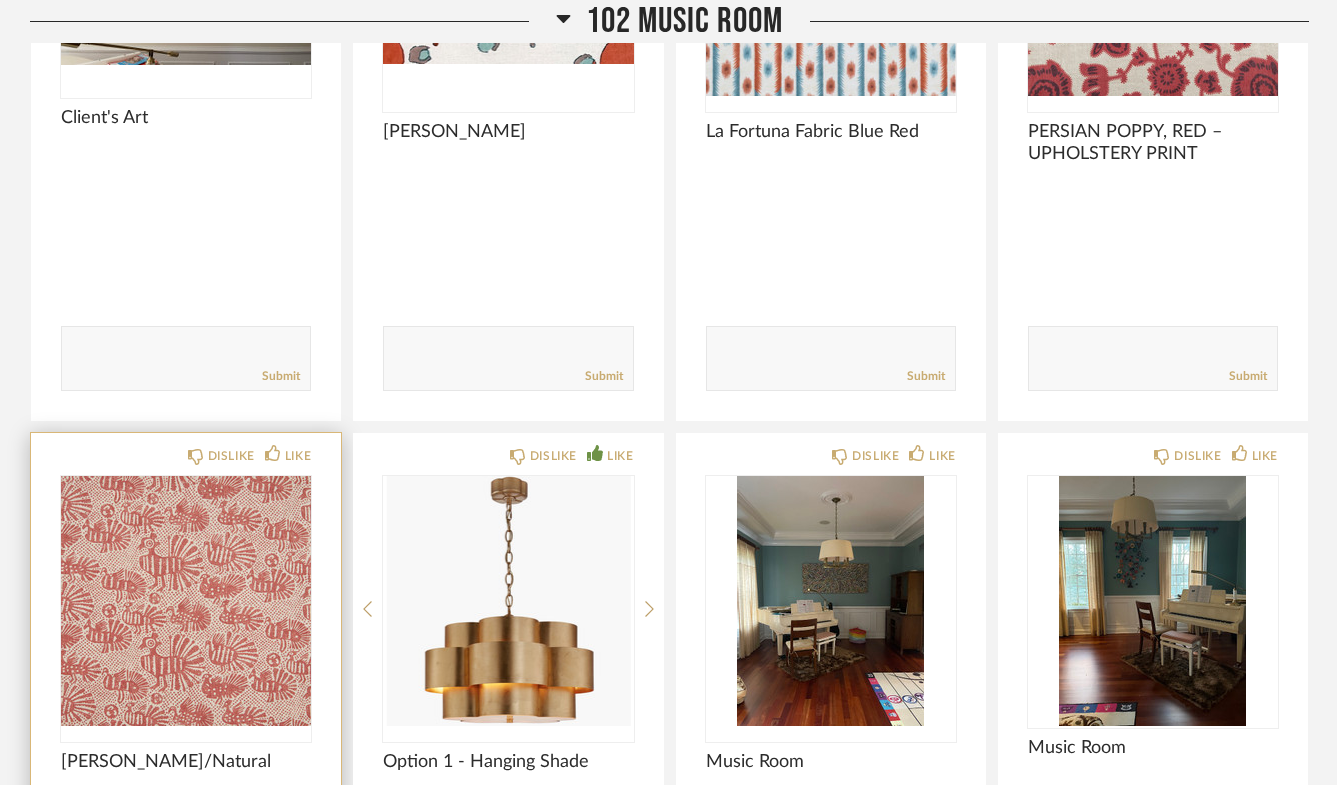 click at bounding box center (186, 601) 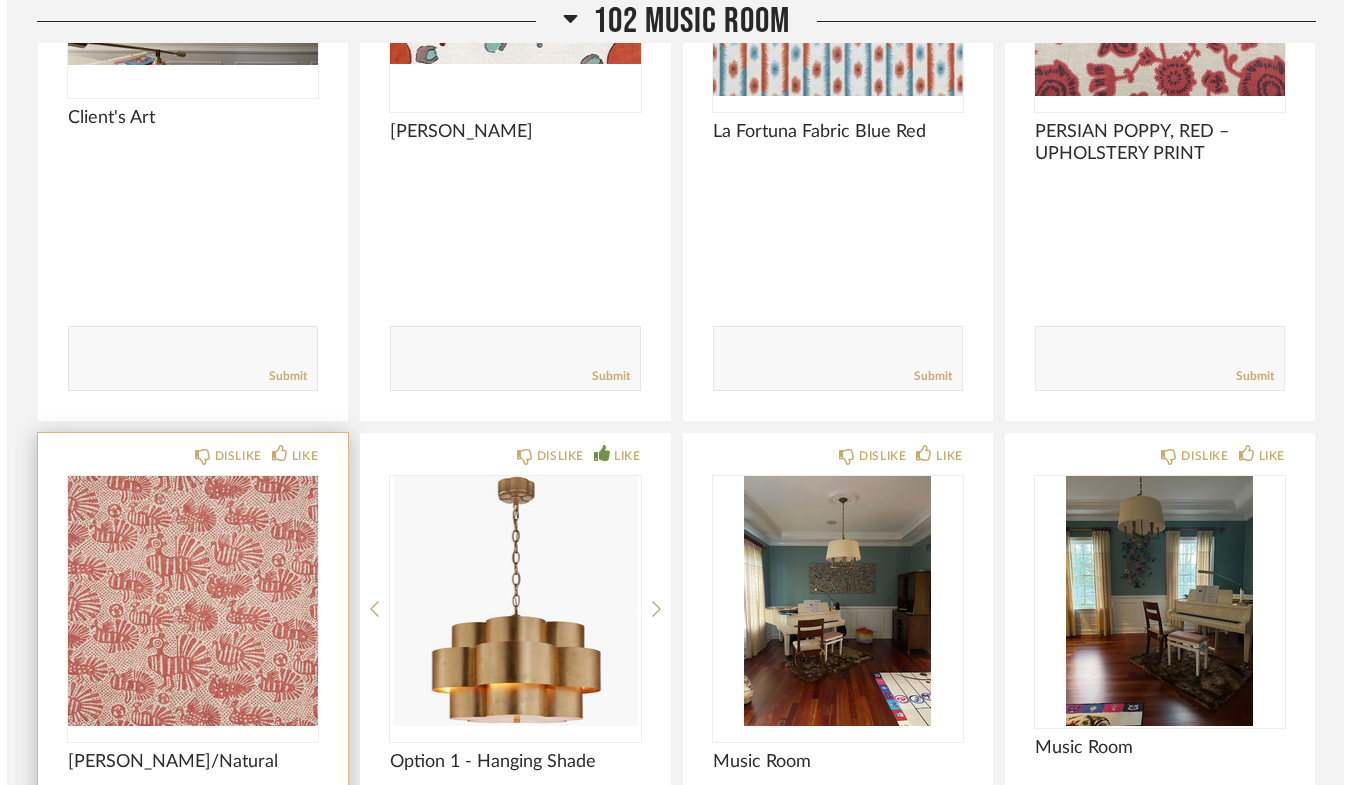 scroll, scrollTop: 0, scrollLeft: 0, axis: both 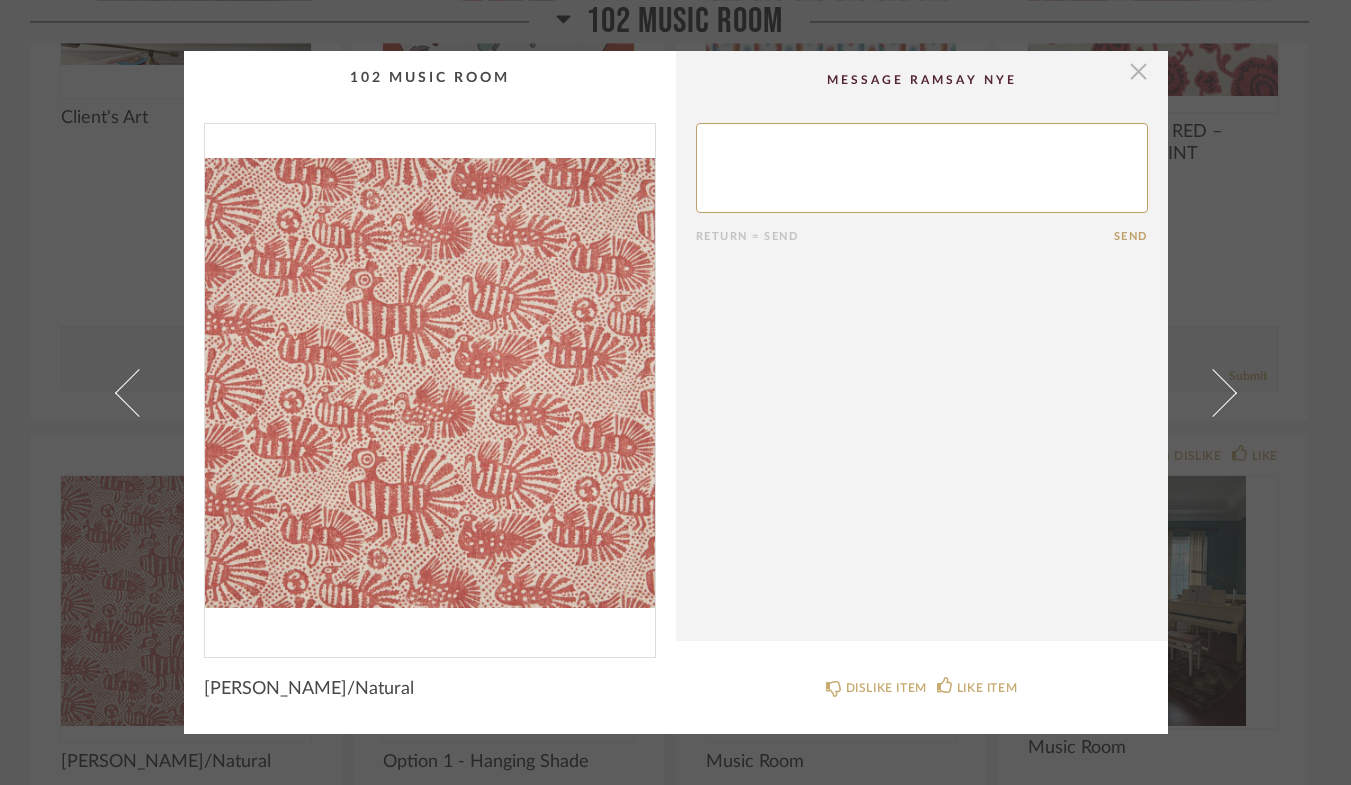 click at bounding box center [1139, 71] 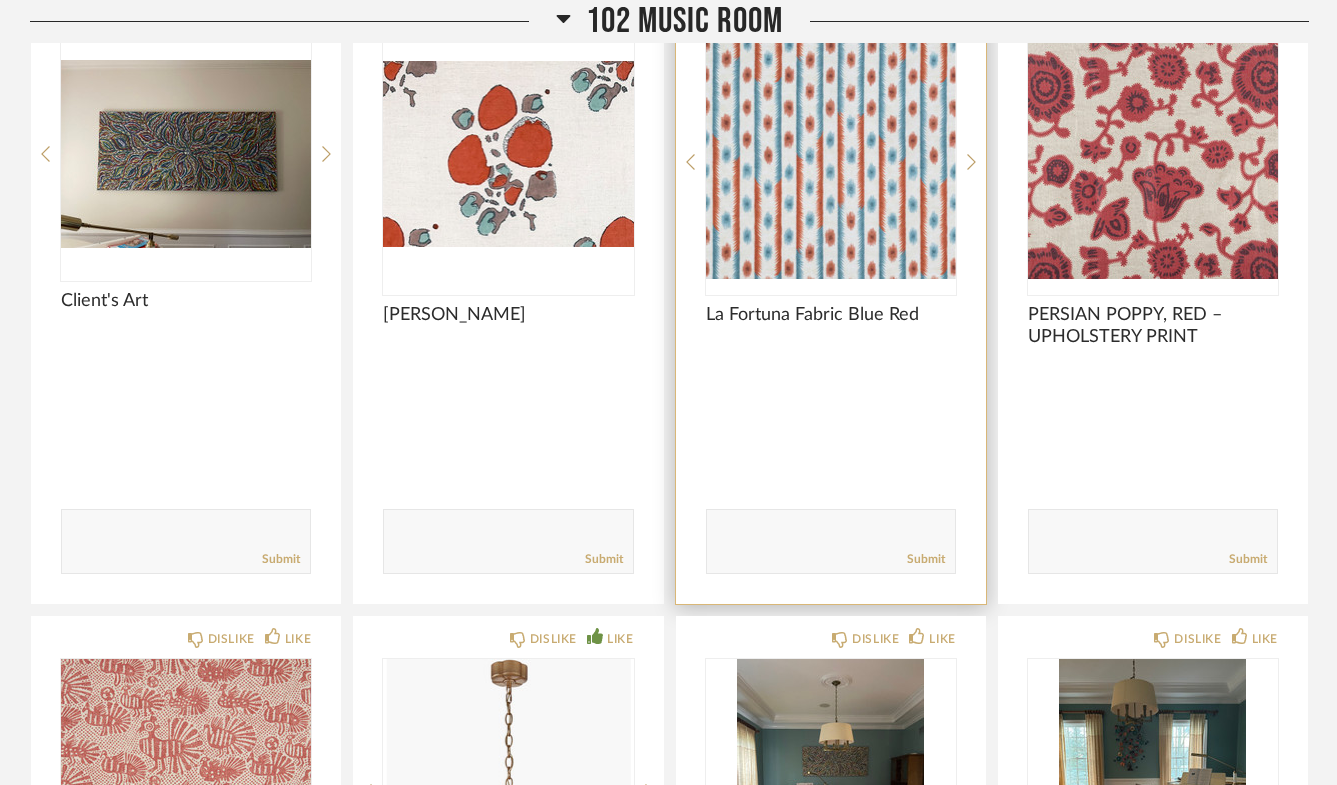 scroll, scrollTop: 1209, scrollLeft: 0, axis: vertical 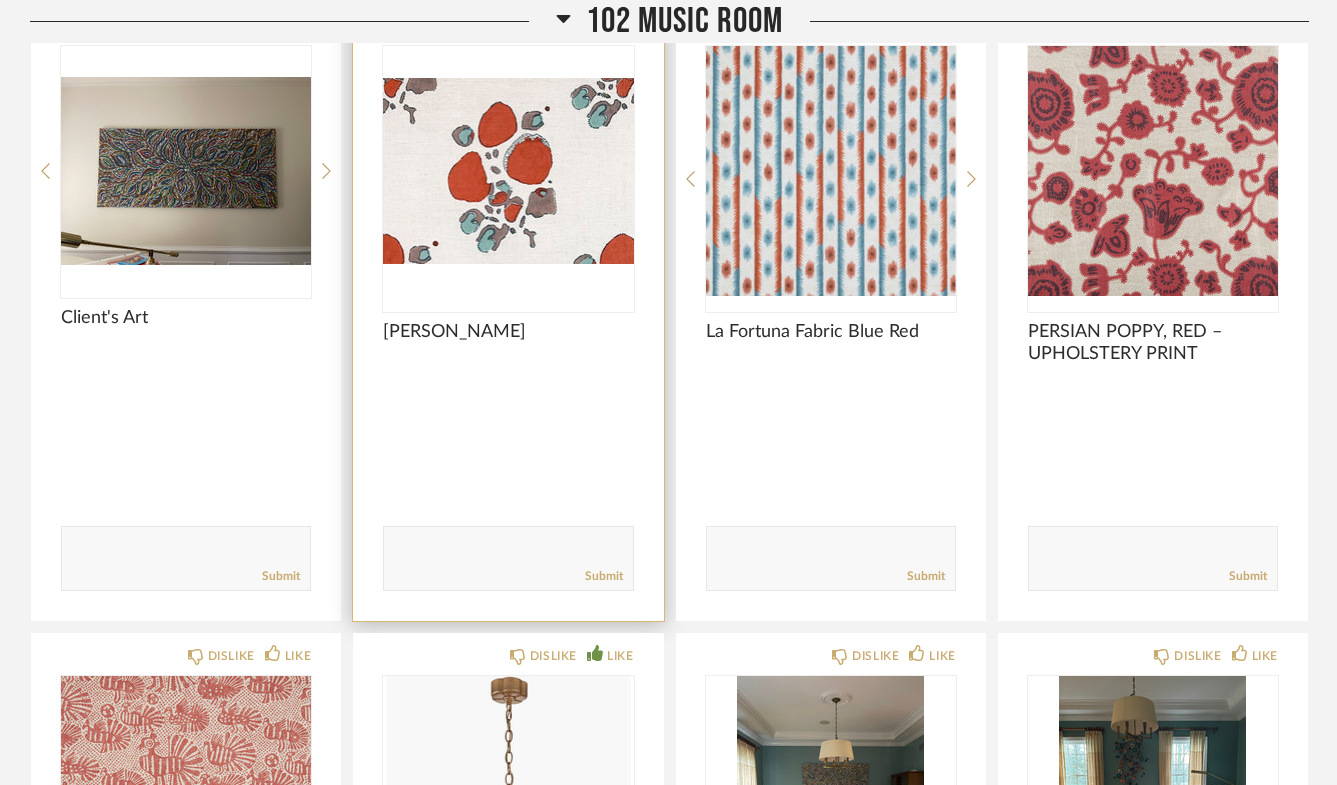 click at bounding box center [508, 171] 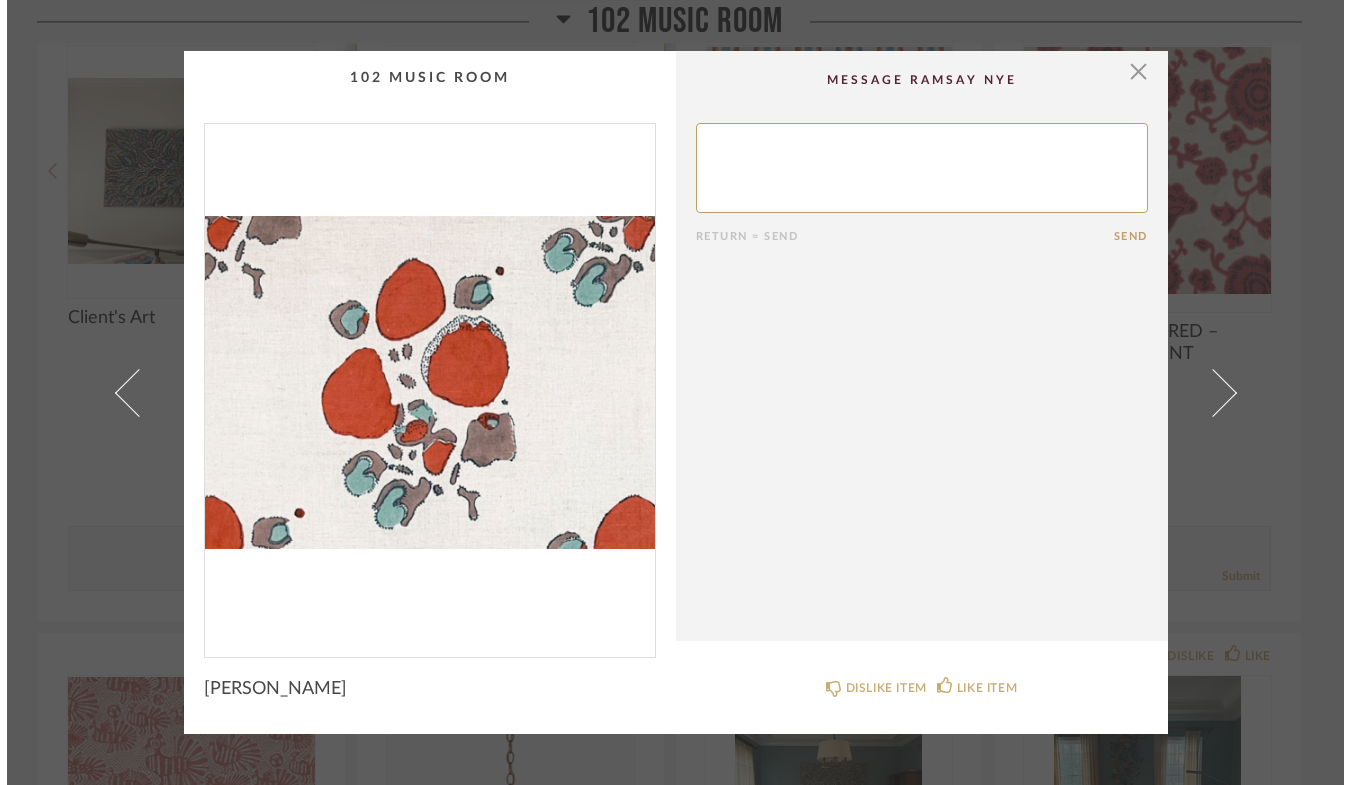 scroll, scrollTop: 0, scrollLeft: 0, axis: both 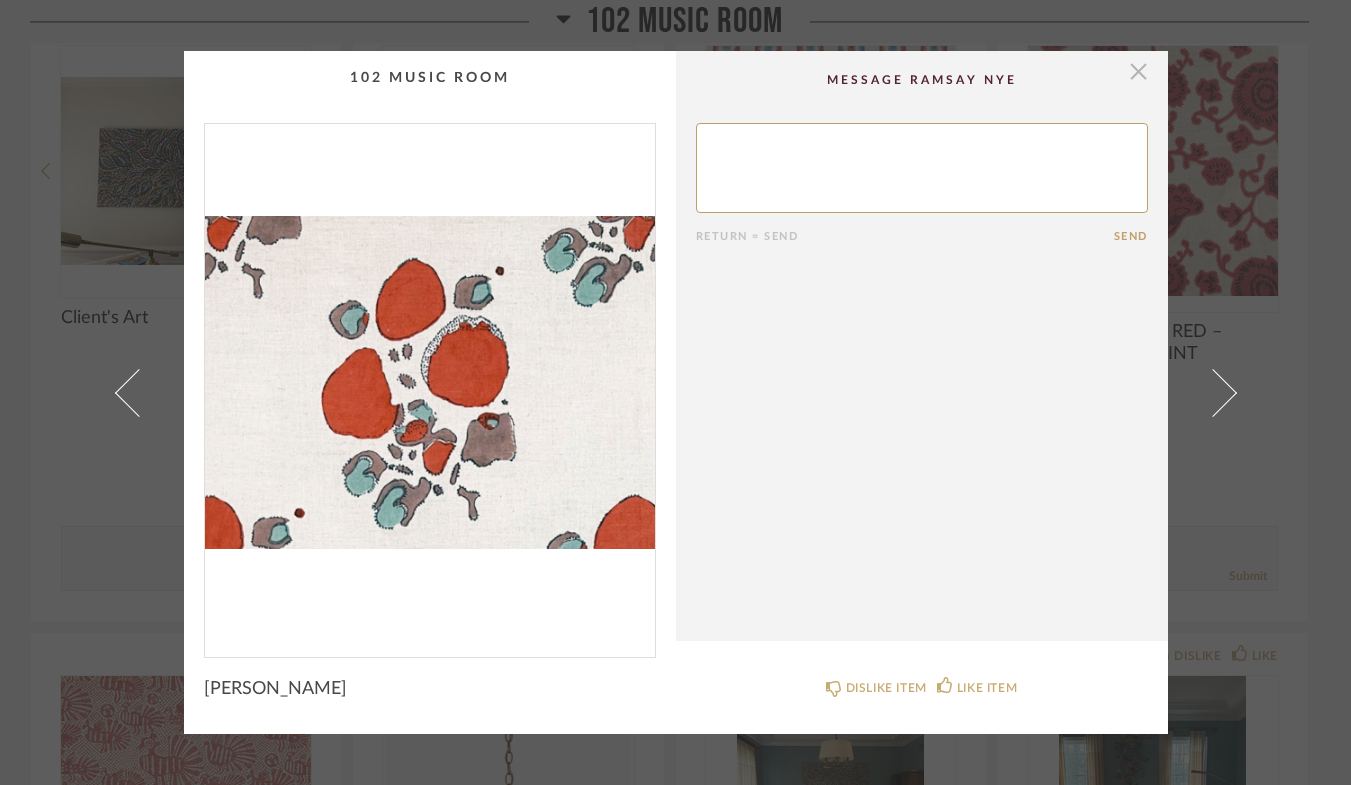 click at bounding box center (1139, 71) 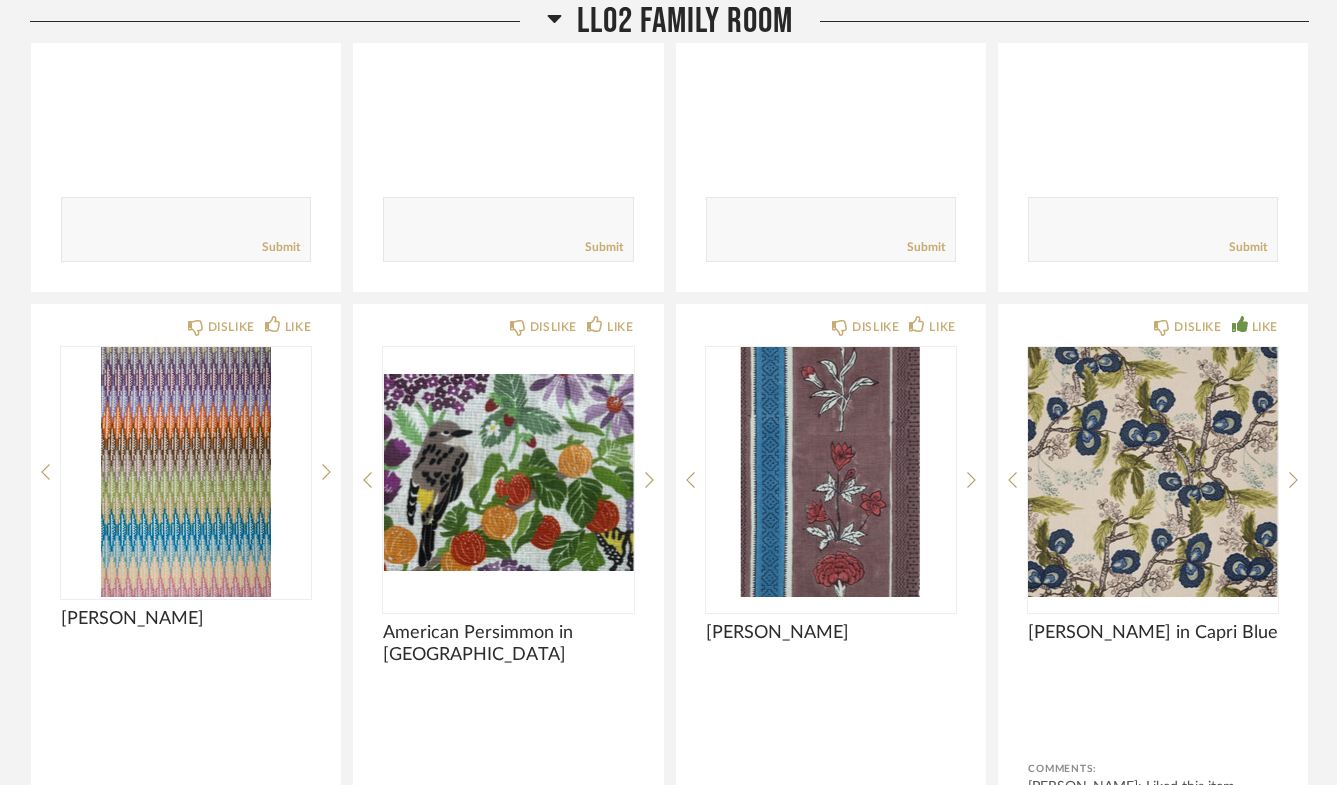 scroll, scrollTop: 4811, scrollLeft: 0, axis: vertical 